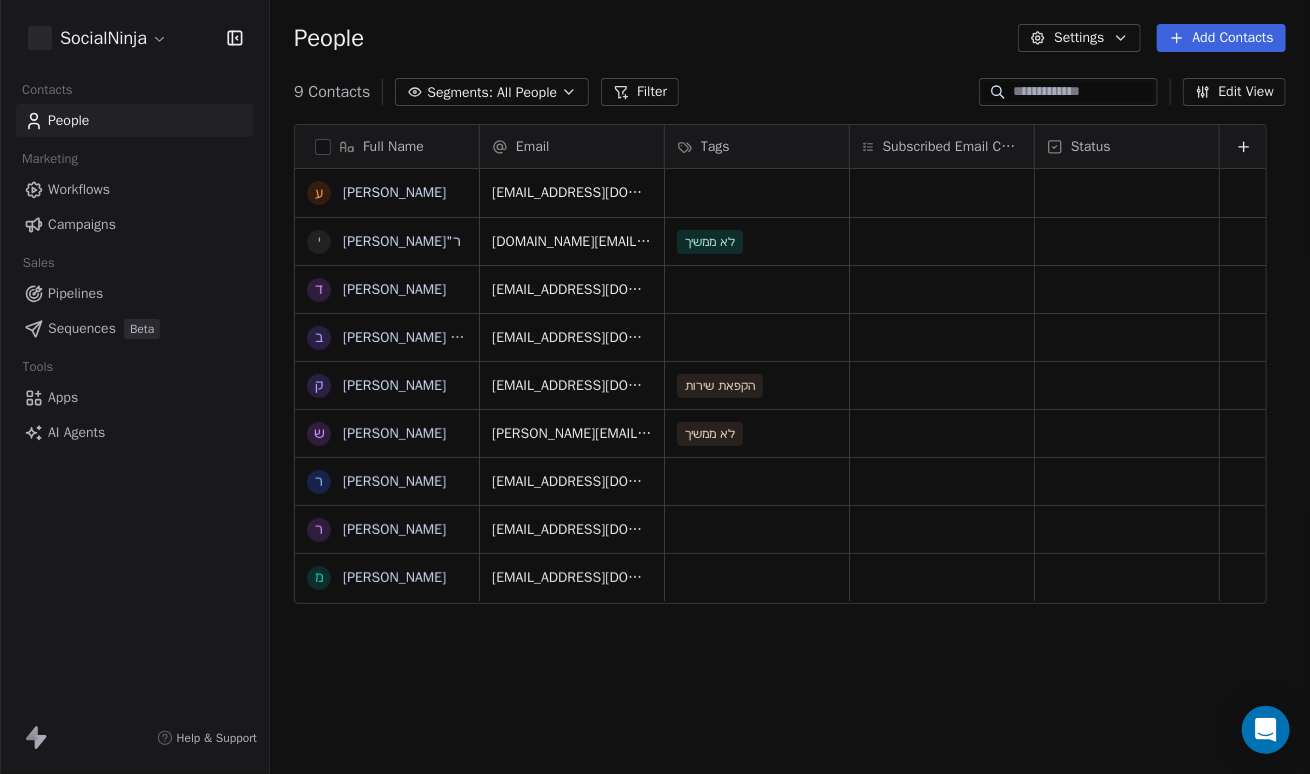 scroll, scrollTop: 0, scrollLeft: 0, axis: both 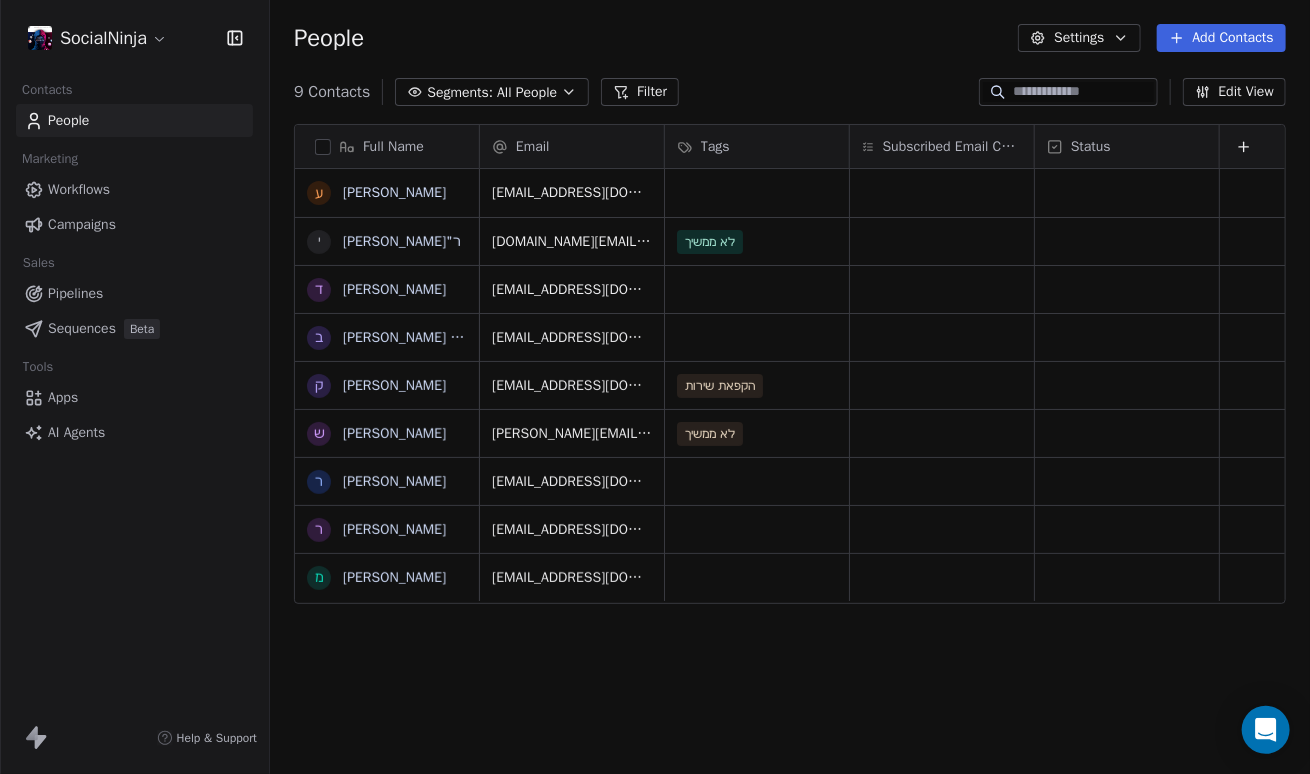 click on "SocialNinja Contacts People Marketing Workflows Campaigns Sales Pipelines Sequences Beta Tools Apps AI Agents Help & Support People Settings  Add Contacts 9 Contacts Segments: All People Filter  Edit View Tag Add to Sequence Export Full Name ע [PERSON_NAME] י [PERSON_NAME]"ר ד [PERSON_NAME] ב [PERSON_NAME] בן [PERSON_NAME] ק [PERSON_NAME] ש [PERSON_NAME] ר [PERSON_NAME] ר [PERSON_NAME] מ [PERSON_NAME] Email Tags Subscribed Email Categories Status [EMAIL_ADDRESS][DOMAIN_NAME] [DOMAIN_NAME][EMAIL_ADDRESS][DOMAIN_NAME] לא ממשיך [EMAIL_ADDRESS][DOMAIN_NAME] [EMAIL_ADDRESS][DOMAIN_NAME] [EMAIL_ADDRESS][DOMAIN_NAME] הקפאת שירות [EMAIL_ADDRESS][DOMAIN_NAME] לא ממשיך [EMAIL_ADDRESS][DOMAIN_NAME] [EMAIL_ADDRESS][DOMAIN_NAME] [EMAIL_ADDRESS][DOMAIN_NAME]
To pick up a draggable item, press the space bar.
While dragging, use the arrow keys to move the item.
Press space again to drop the item in its new position, or press escape to cancel." at bounding box center (655, 387) 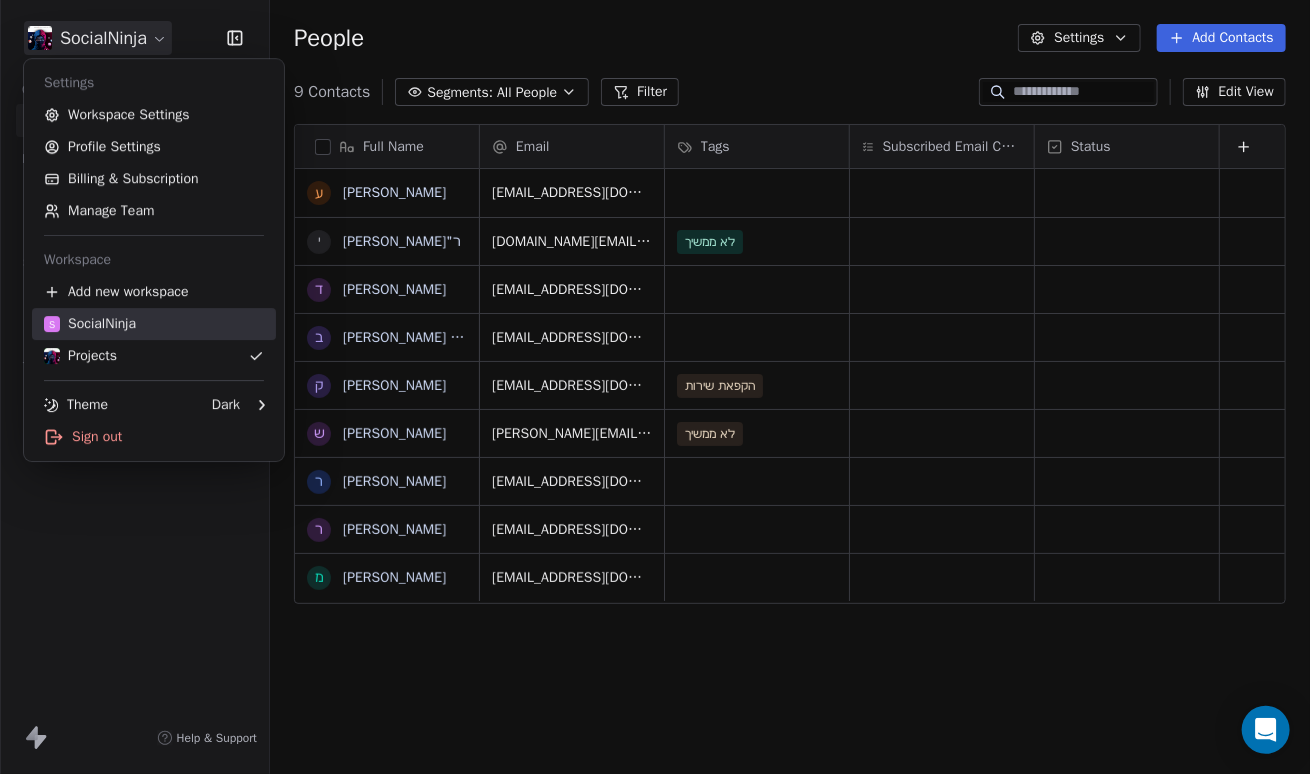 click on "S SocialNinja" at bounding box center [154, 324] 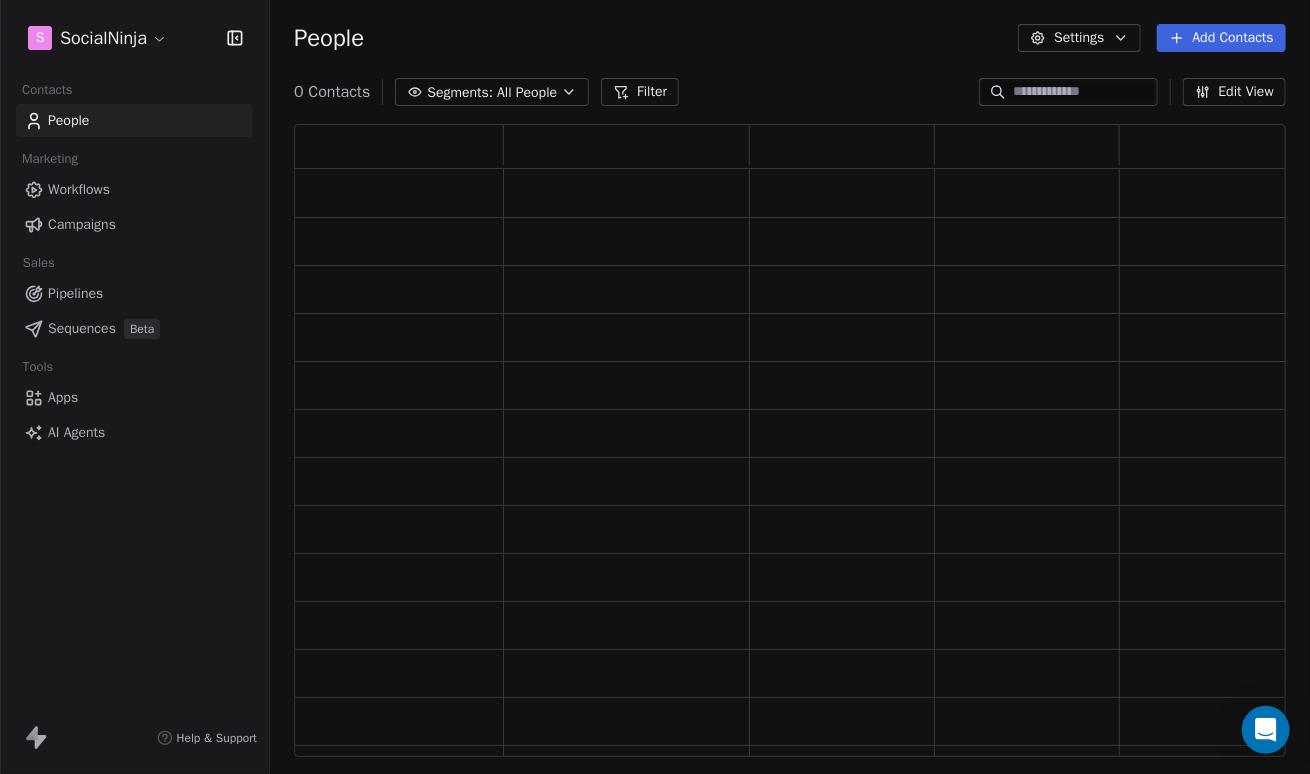 scroll, scrollTop: 0, scrollLeft: 0, axis: both 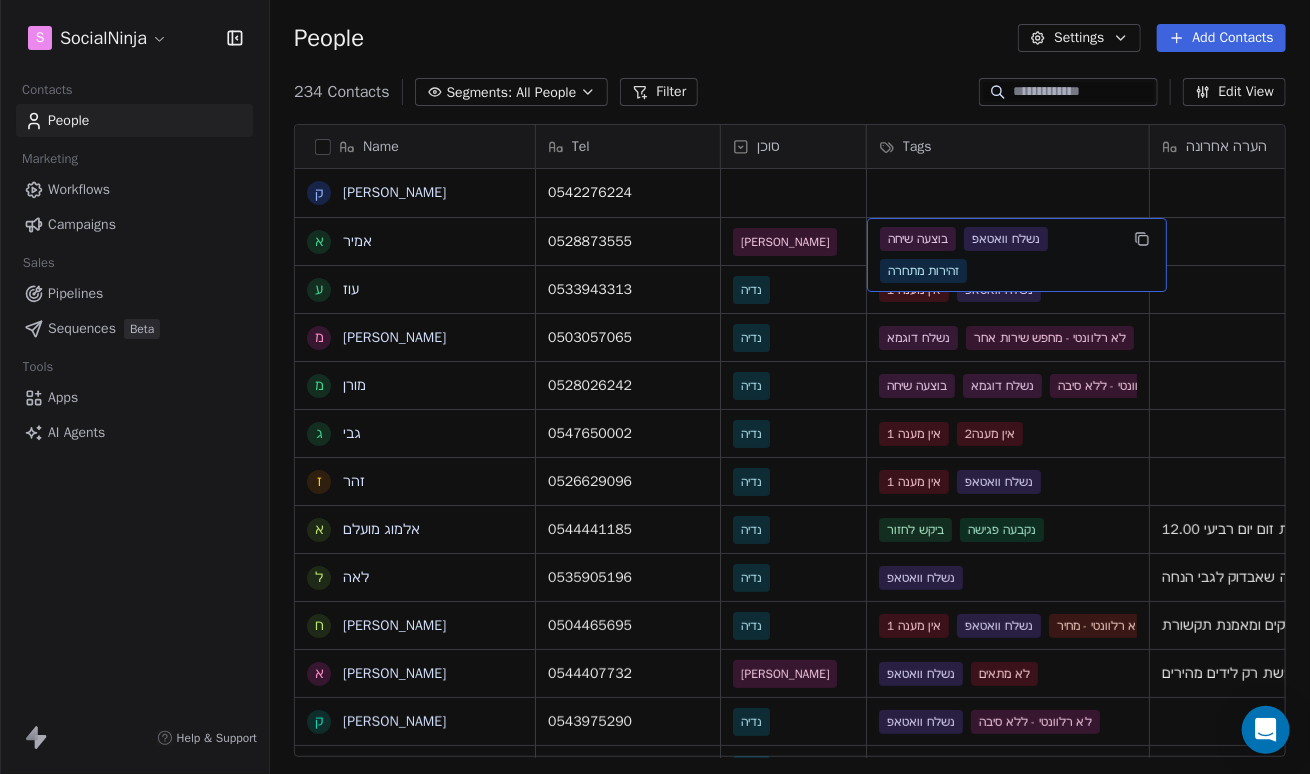 click on "נשלח וואטאפ" at bounding box center [1006, 239] 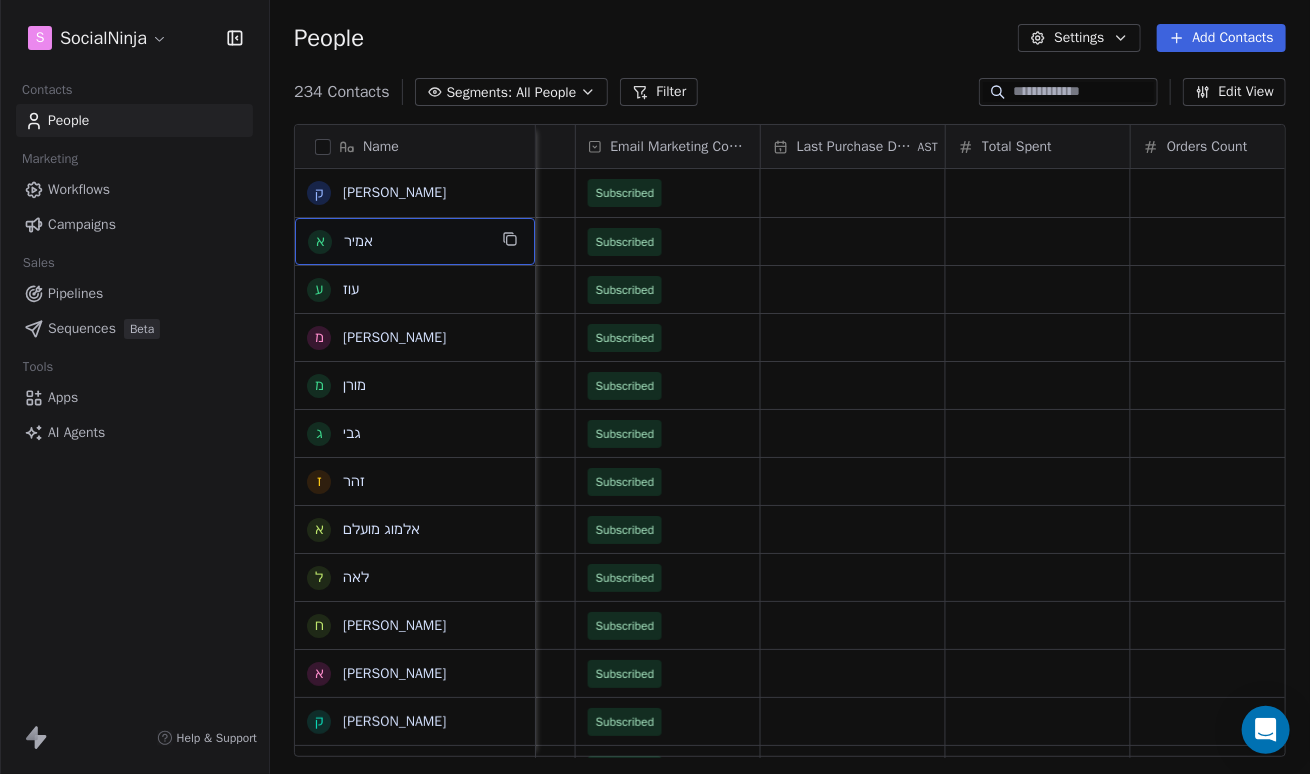 scroll, scrollTop: 0, scrollLeft: 1485, axis: horizontal 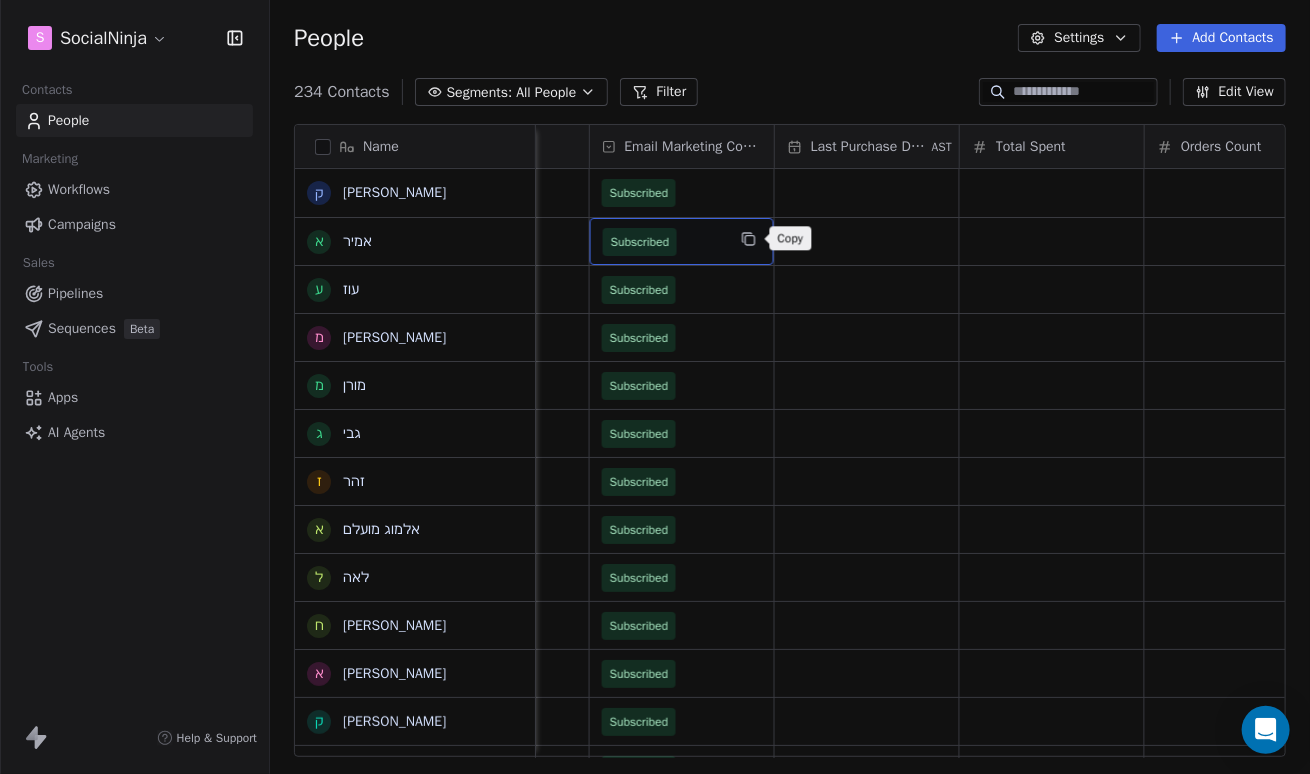 click 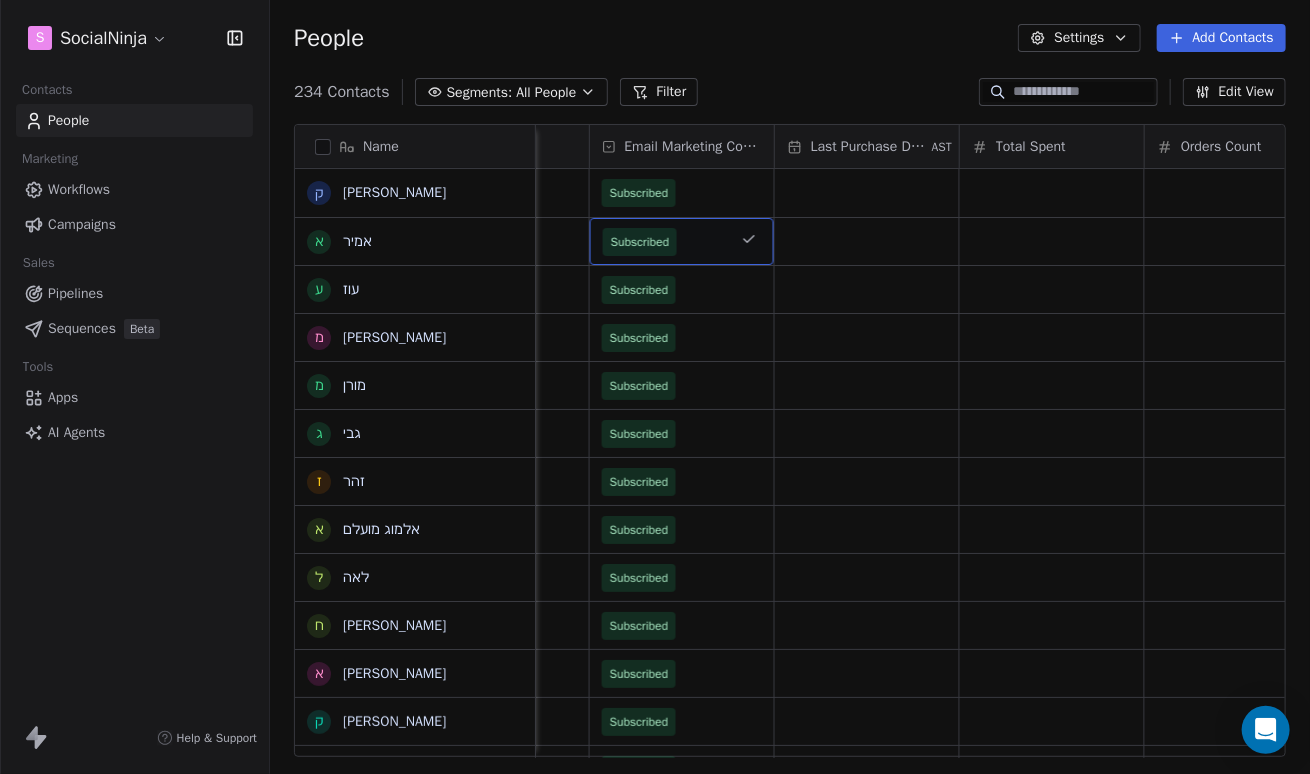click on "Subscribed" at bounding box center [664, 242] 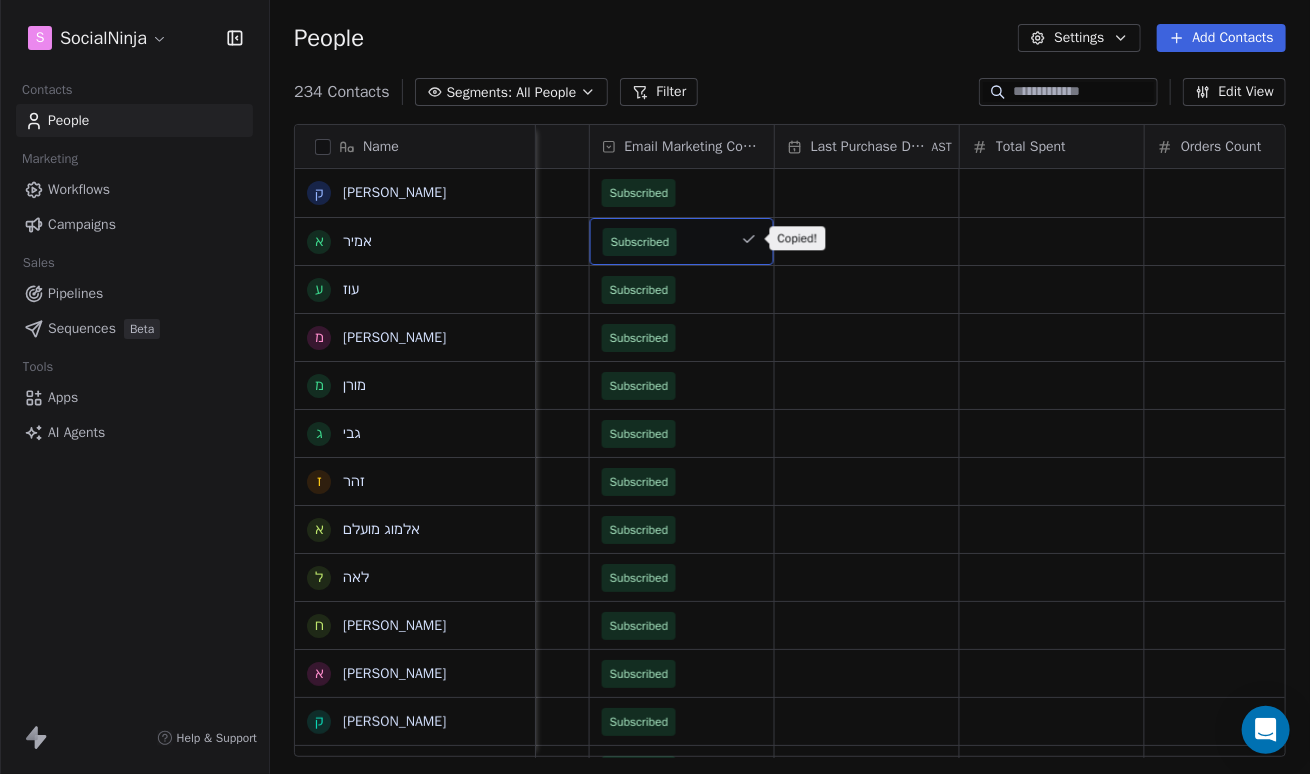 click 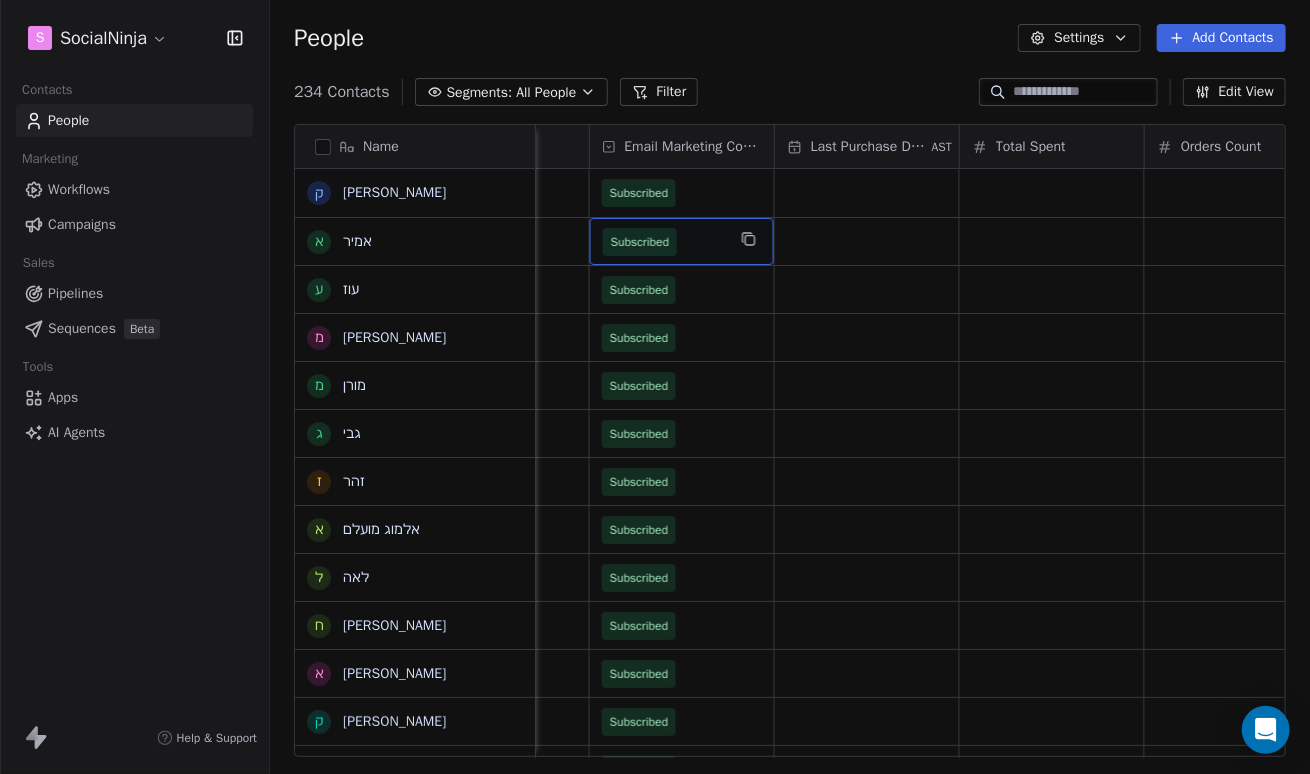 click on "Subscribed" at bounding box center (640, 242) 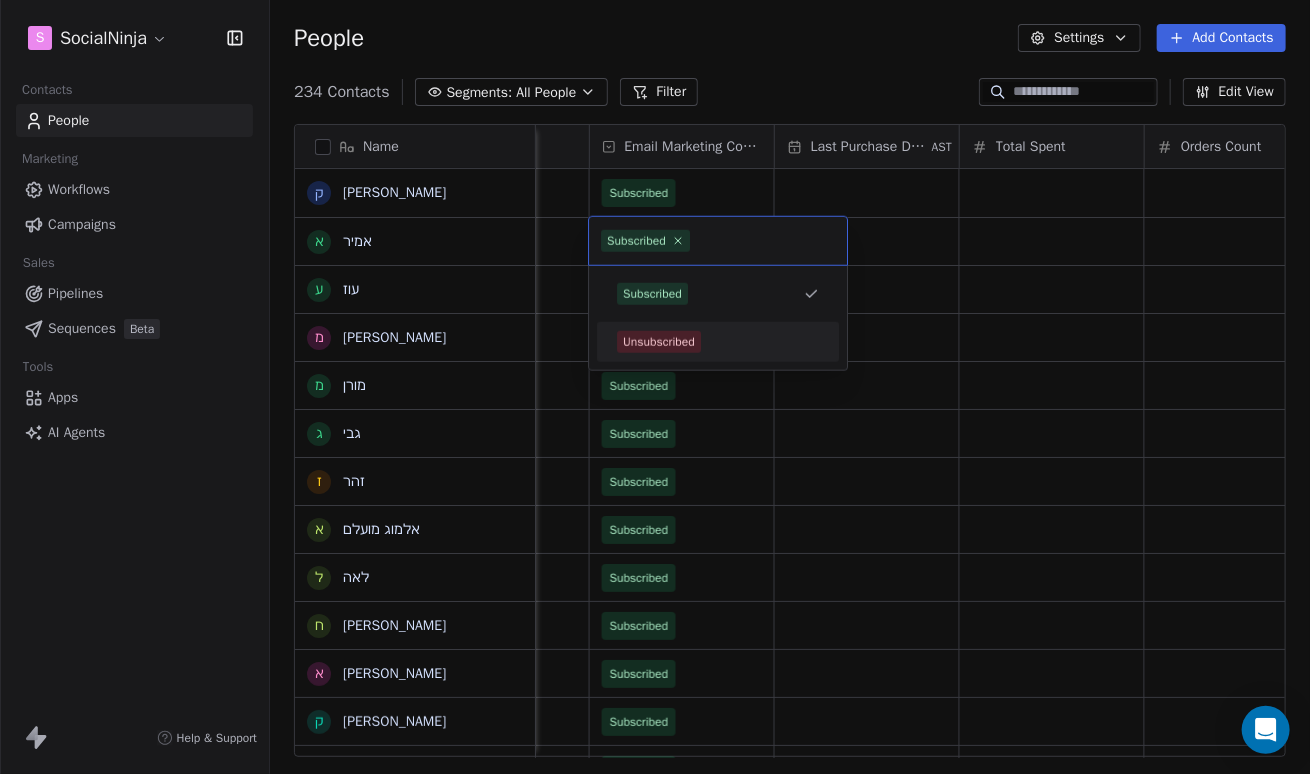 click on "Unsubscribed" at bounding box center (659, 342) 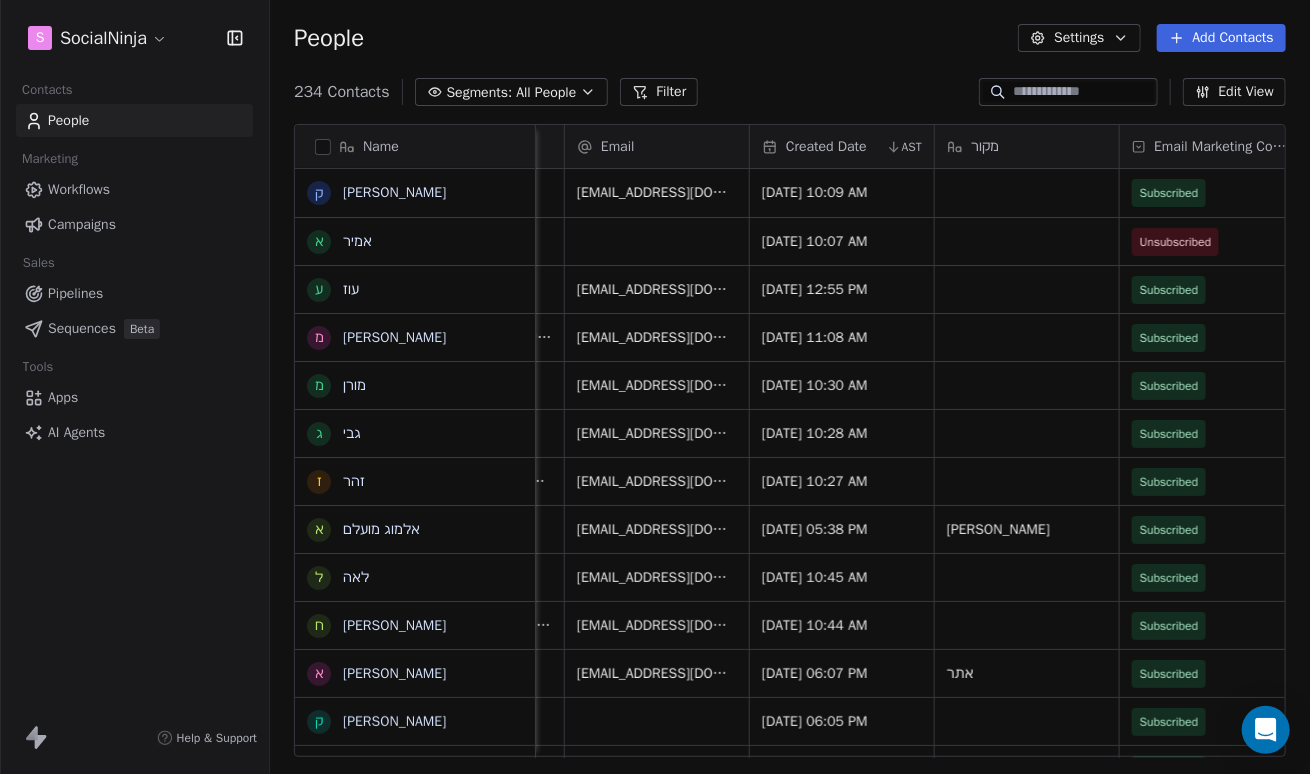 scroll, scrollTop: 0, scrollLeft: 952, axis: horizontal 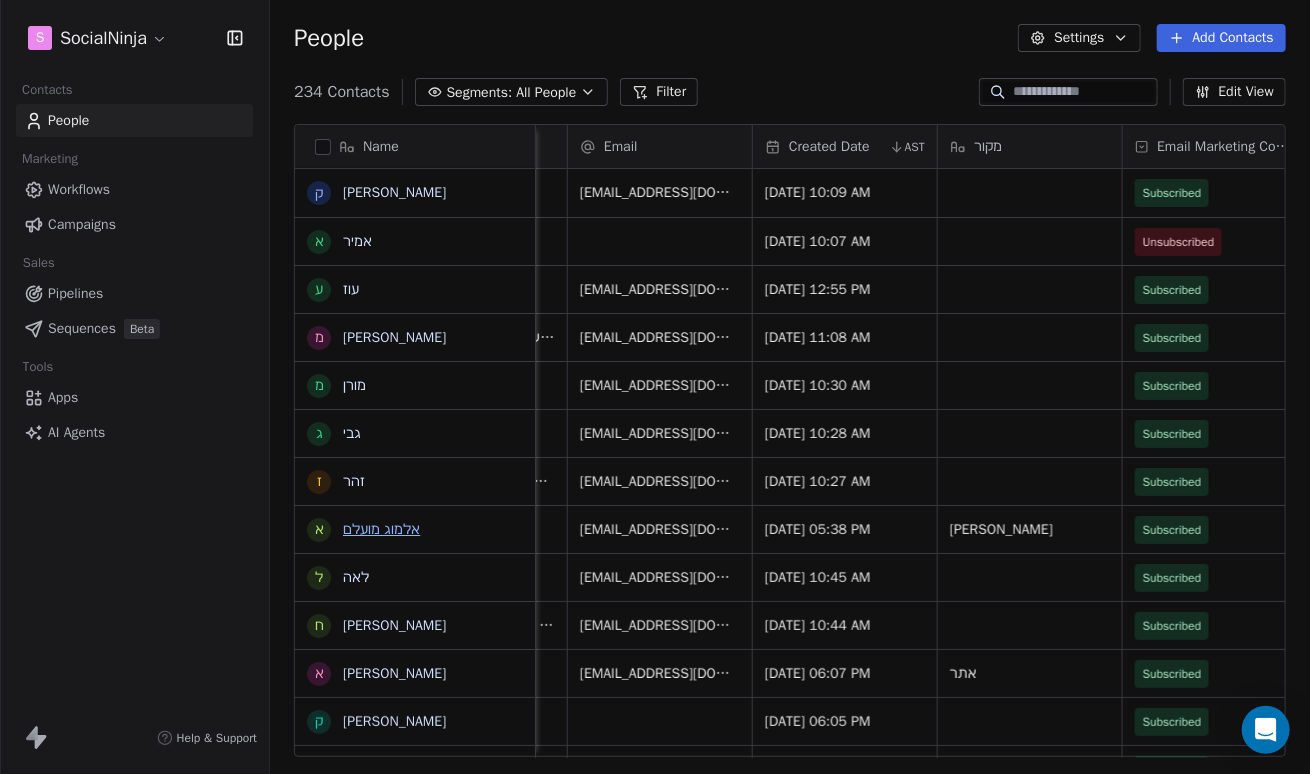 click on "אלמוג מועלם" at bounding box center (381, 529) 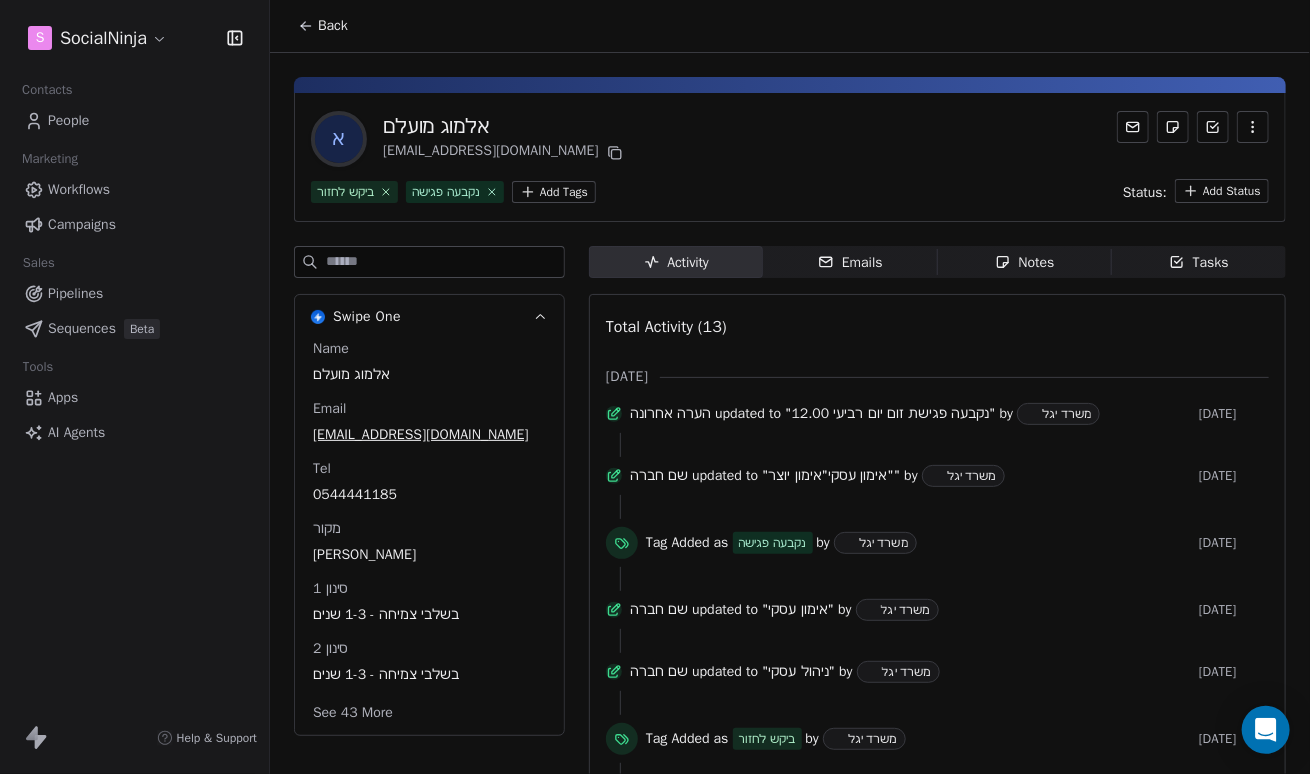scroll, scrollTop: 0, scrollLeft: 0, axis: both 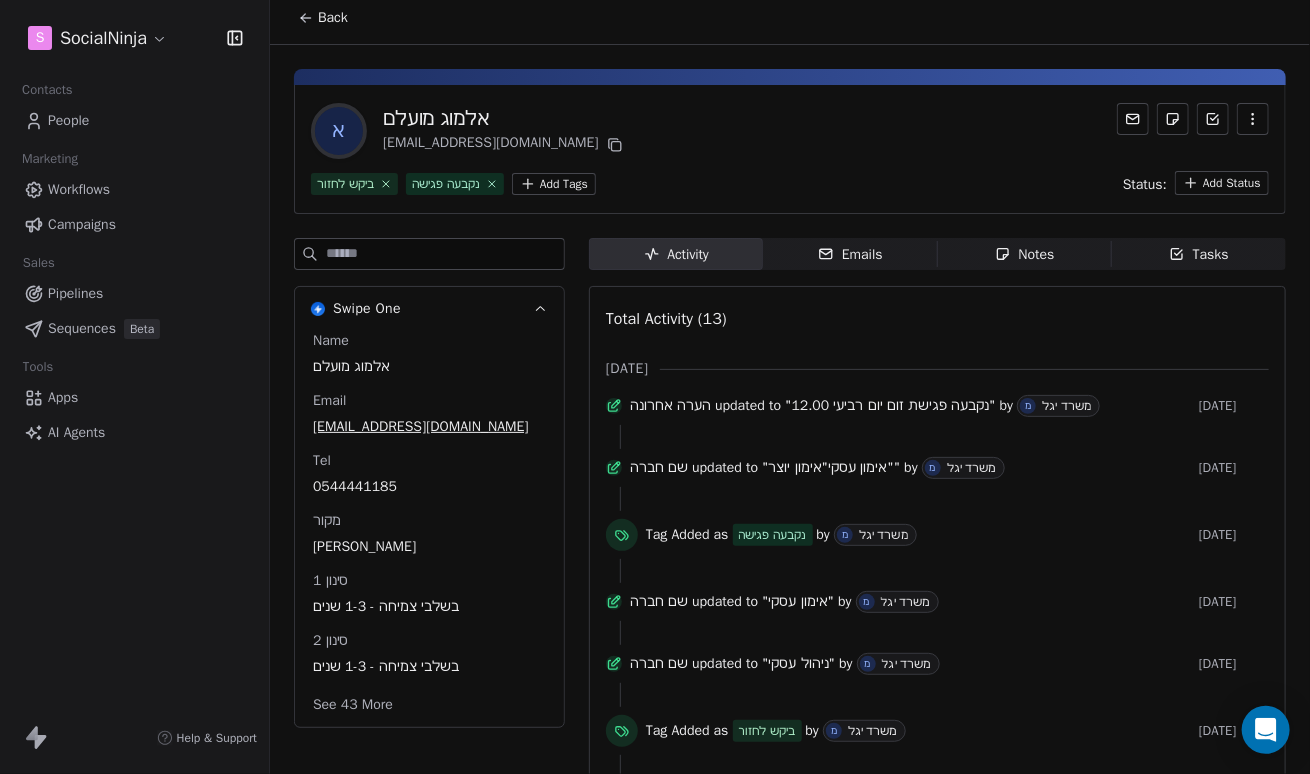 click on "Notes   Notes" at bounding box center [1025, 254] 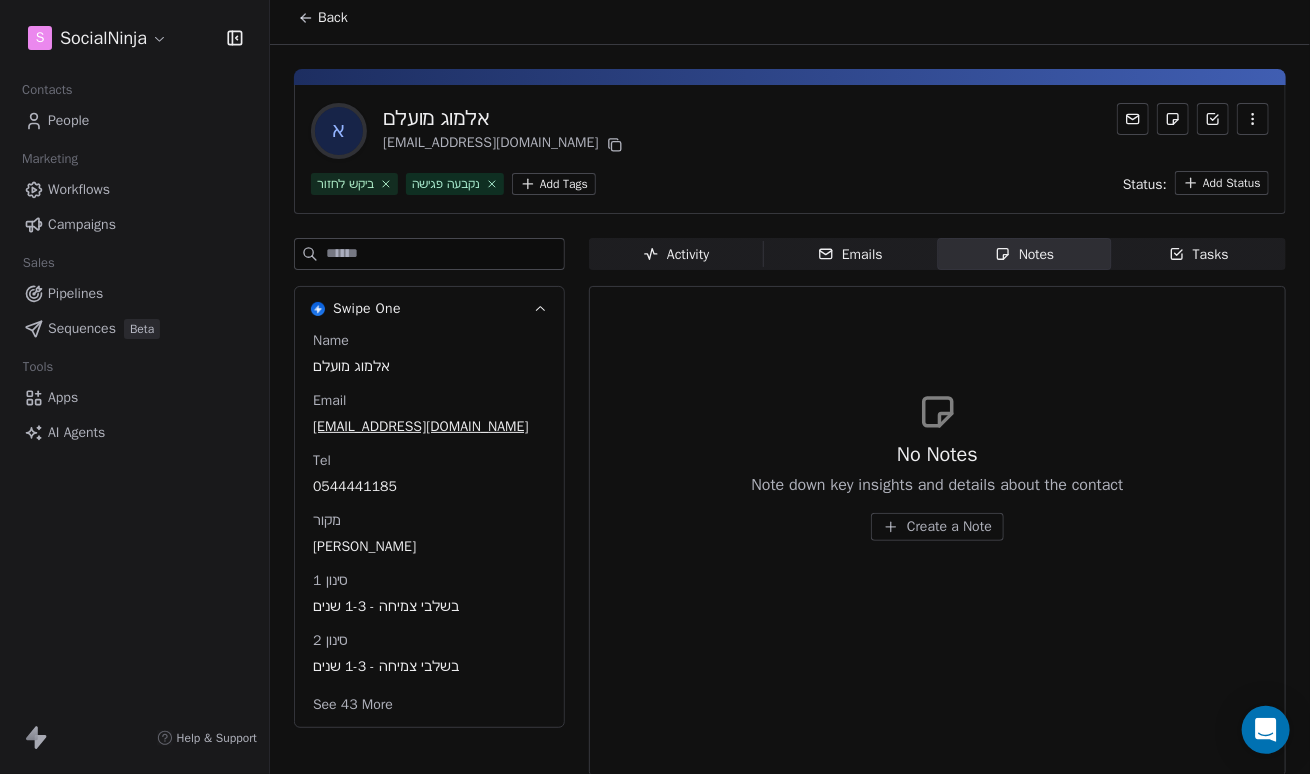 scroll, scrollTop: 0, scrollLeft: 0, axis: both 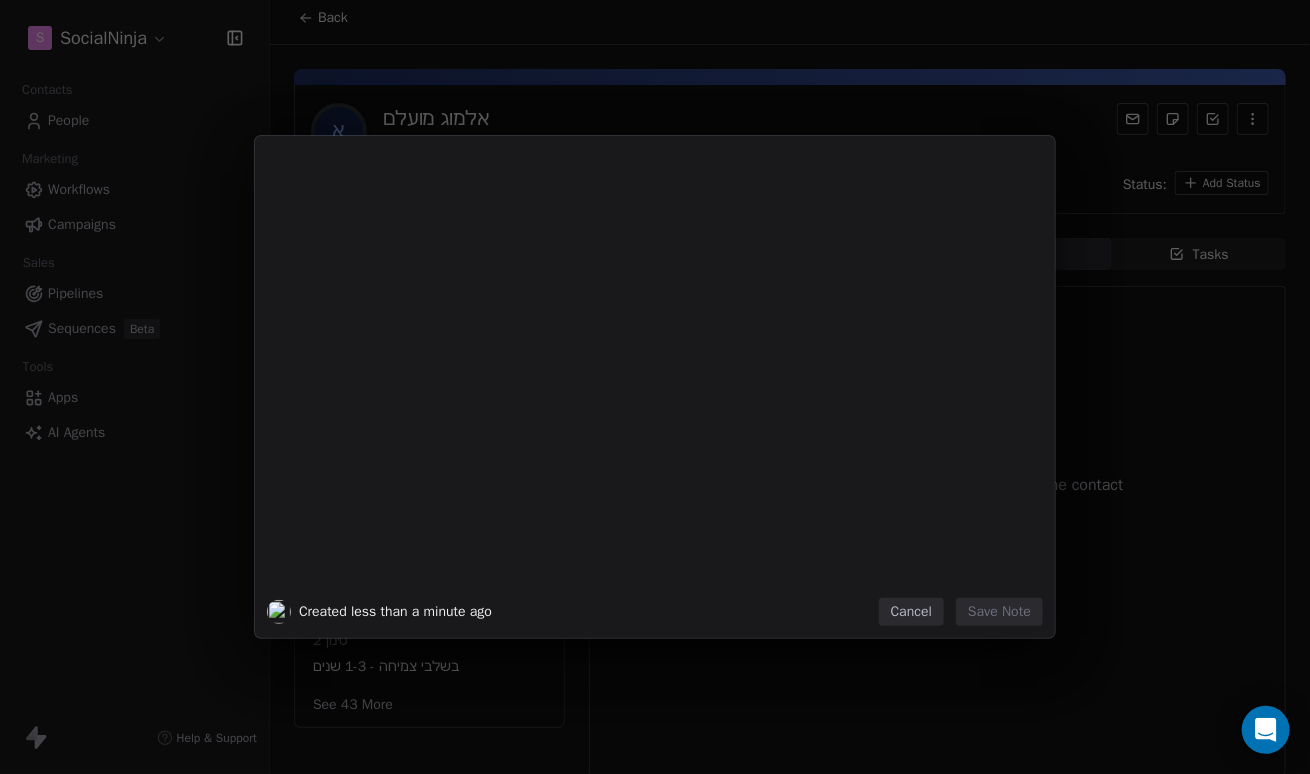 type 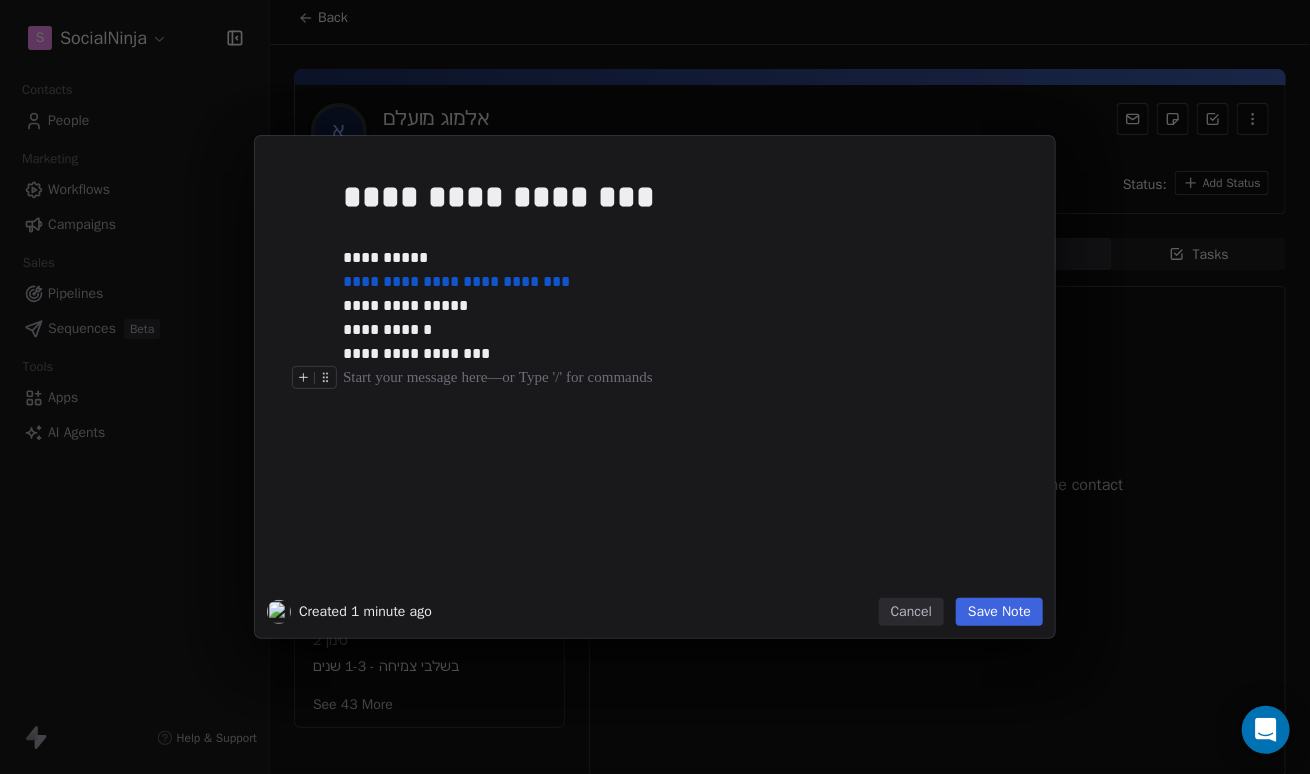 click on "Save Note" at bounding box center (999, 612) 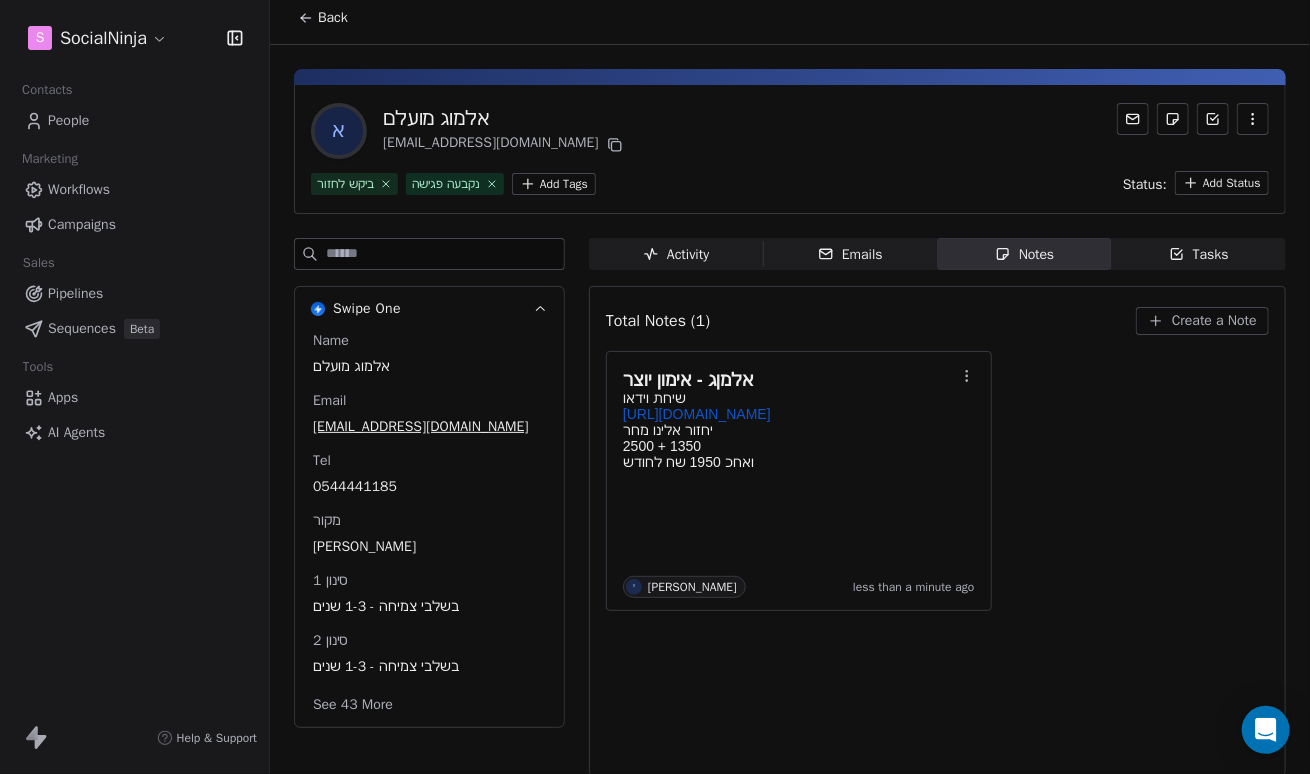 click on "S SocialNinja Contacts People Marketing Workflows Campaigns Sales Pipelines Sequences Beta Tools Apps AI Agents Help & Support Back א [PERSON_NAME] [EMAIL_ADDRESS][DOMAIN_NAME] ביקש לחזור נקבעה פגישה  Add Tags Status:   Add Status Swipe One Name [PERSON_NAME] Email [EMAIL_ADDRESS][DOMAIN_NAME] Tel [PHONE_NUMBER] מקור ממומן קריוזר סינון 1 בשלבי צמיחה - 1-3 שנים סינון 2 בשלבי צמיחה - 1-3 שנים See   43   More   Activity Activity Emails Emails   Notes   Notes Tasks Tasks Total Notes (1)   Create a Note אלמןג - אימון יוצר שיחת וידאו  [URL][DOMAIN_NAME] יחזור אלינו מחר 2500 + 1350 ואחכ 1950 שח לחודש י [PERSON_NAME] less than a minute ago
×" at bounding box center [655, 387] 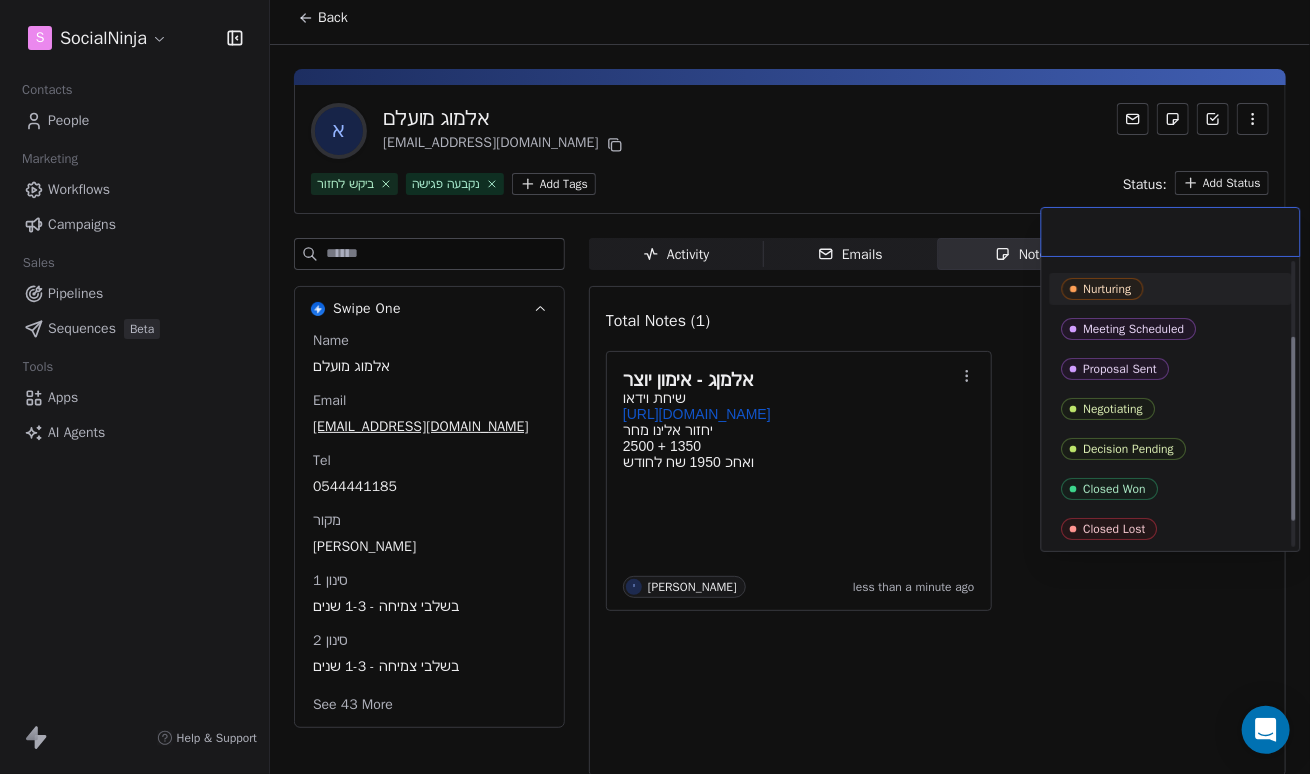 scroll, scrollTop: 114, scrollLeft: 0, axis: vertical 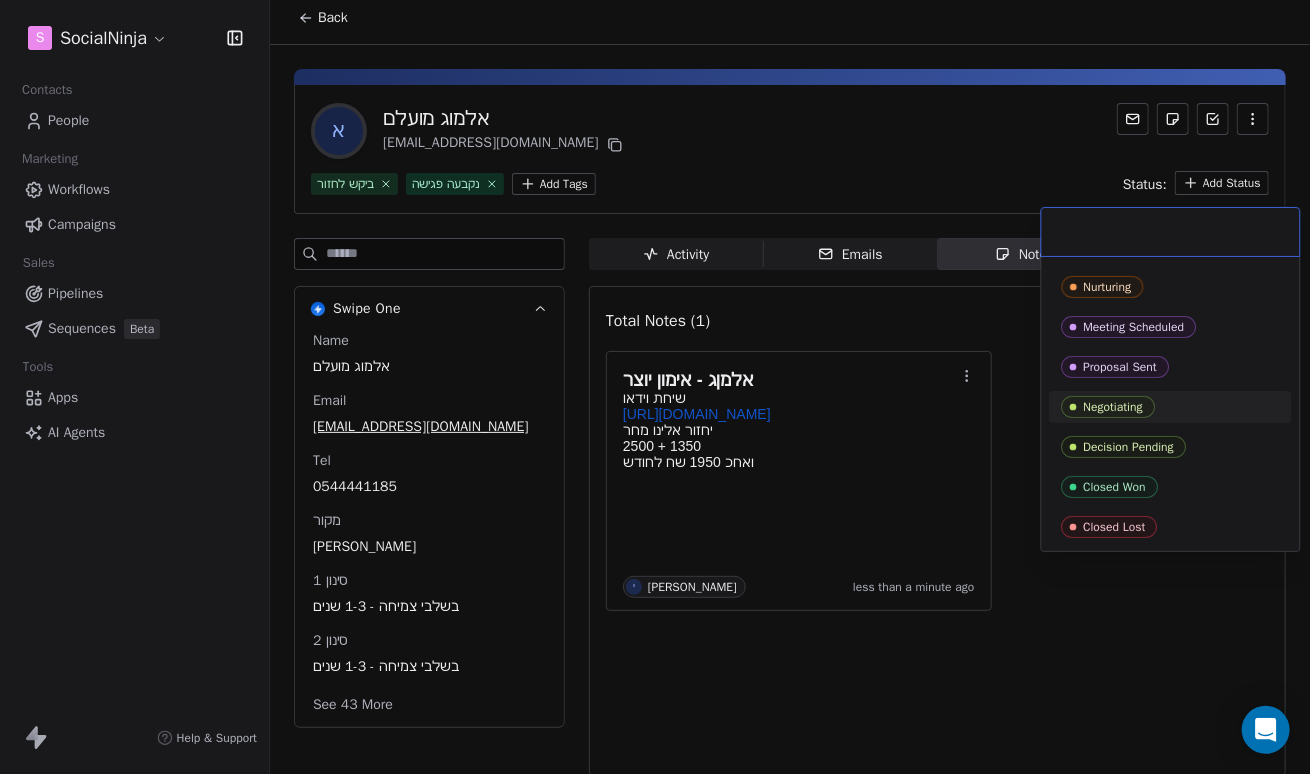 click on "Negotiating" at bounding box center (1114, 407) 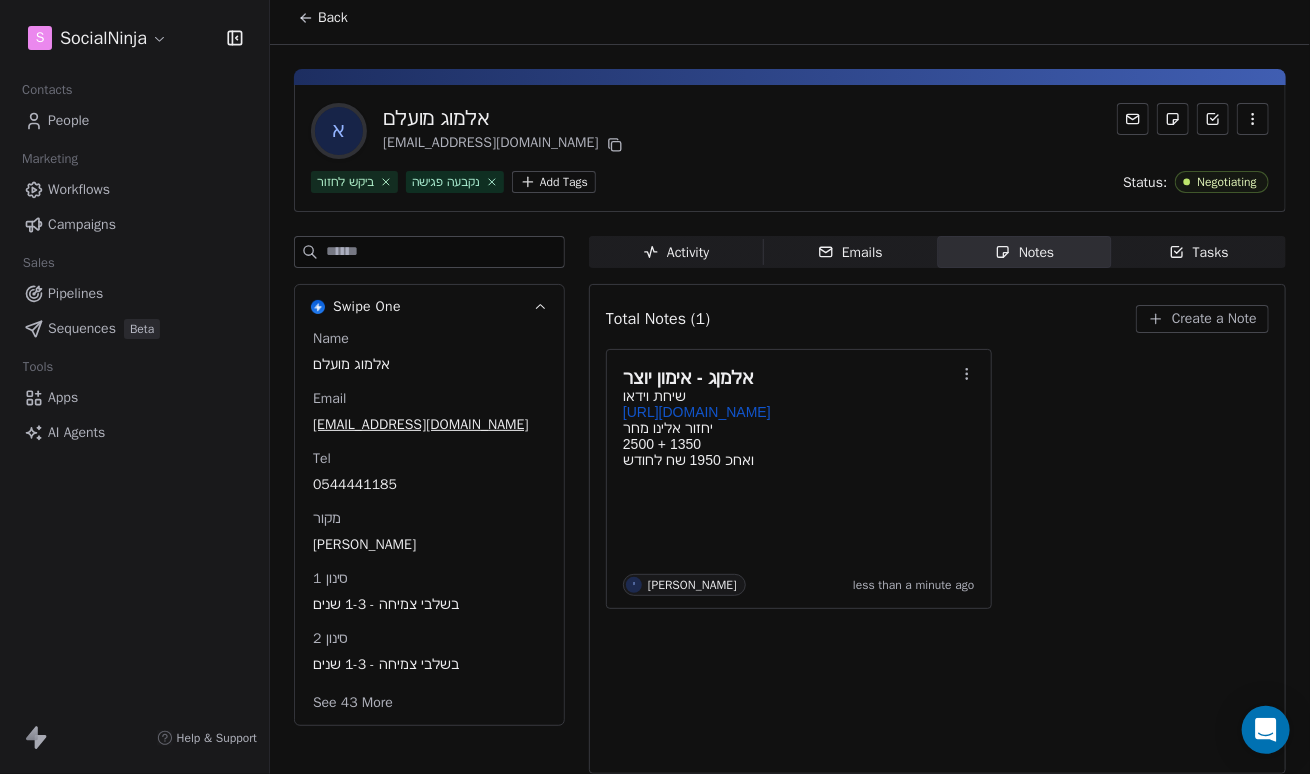 click on "א [PERSON_NAME] [EMAIL_ADDRESS][DOMAIN_NAME]" at bounding box center (790, 131) 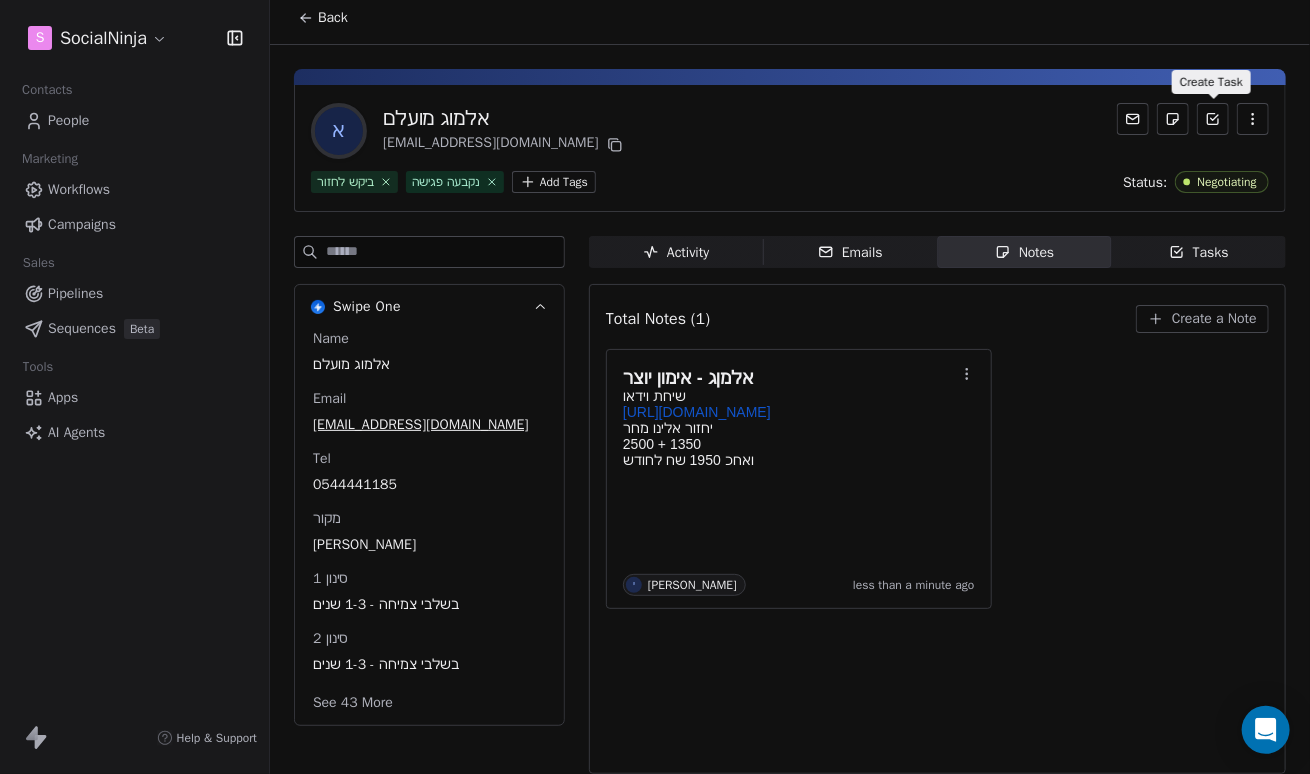 click 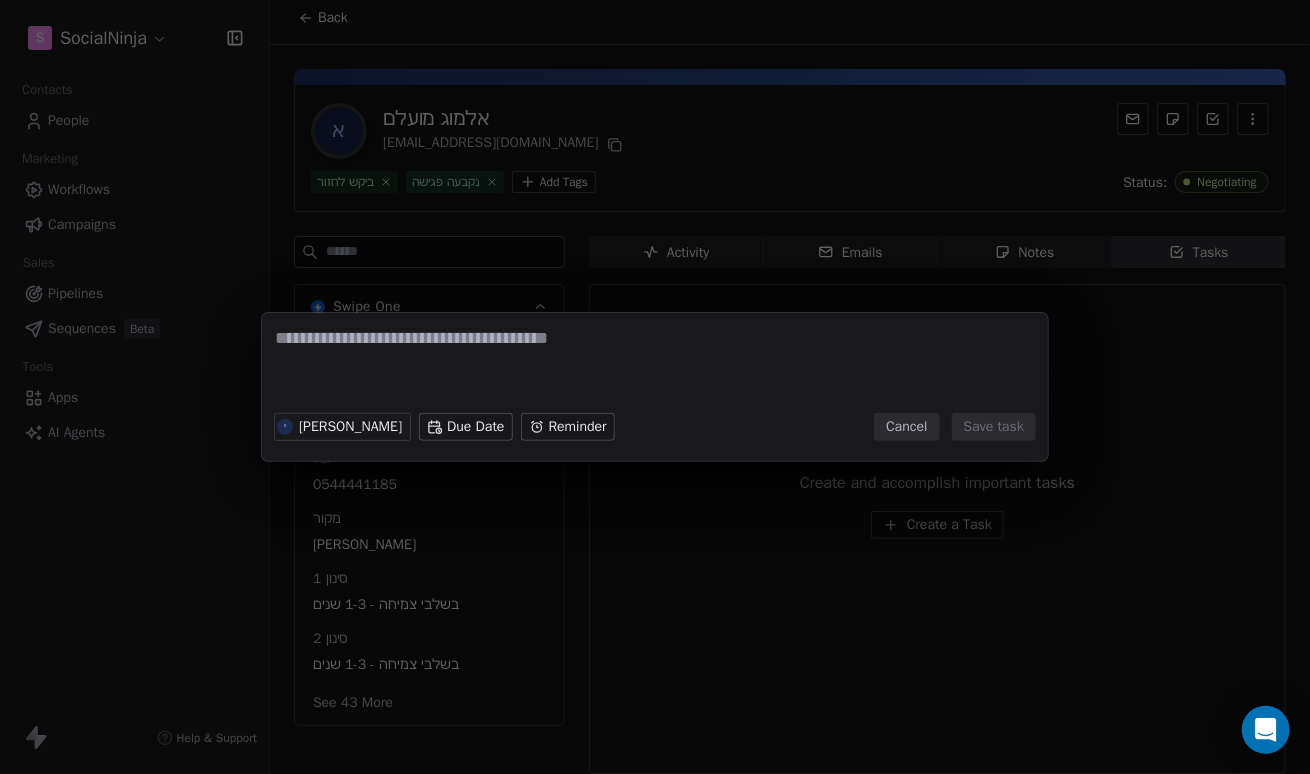 scroll, scrollTop: 0, scrollLeft: 0, axis: both 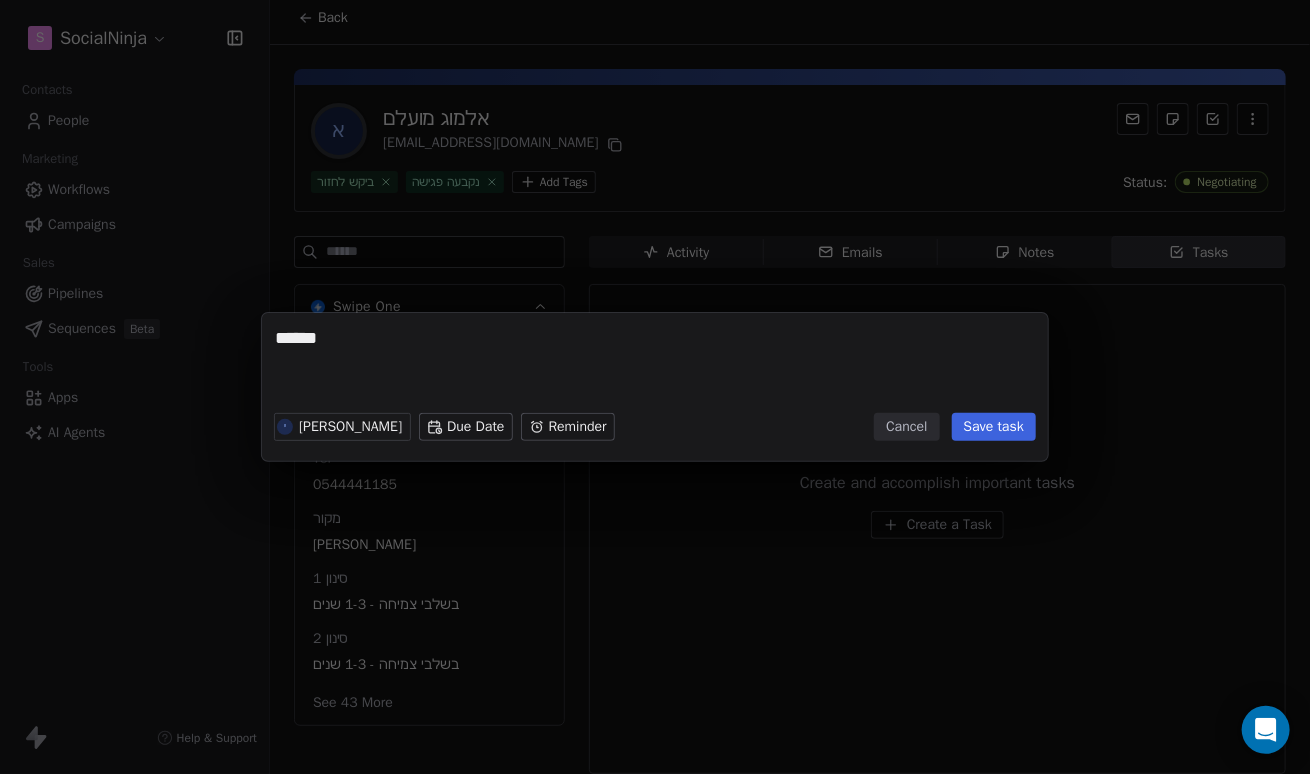 type on "*******" 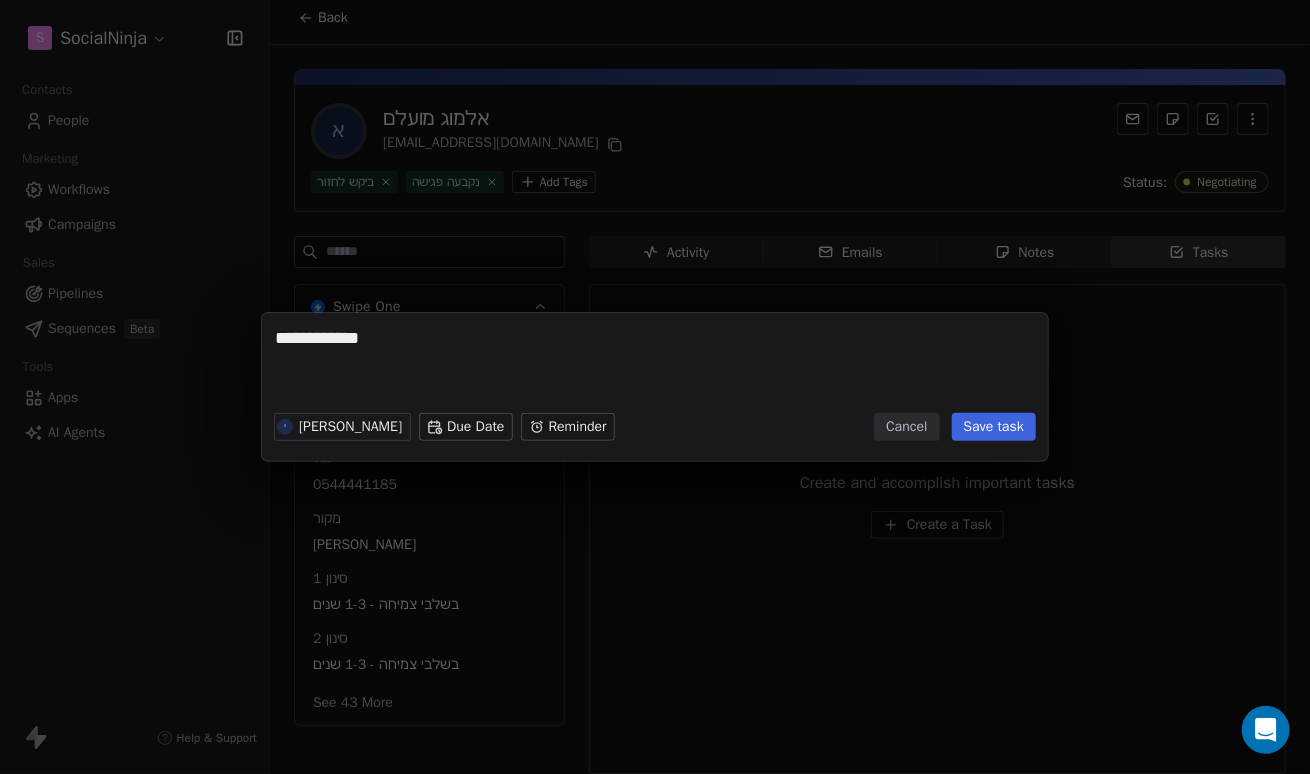 type on "**********" 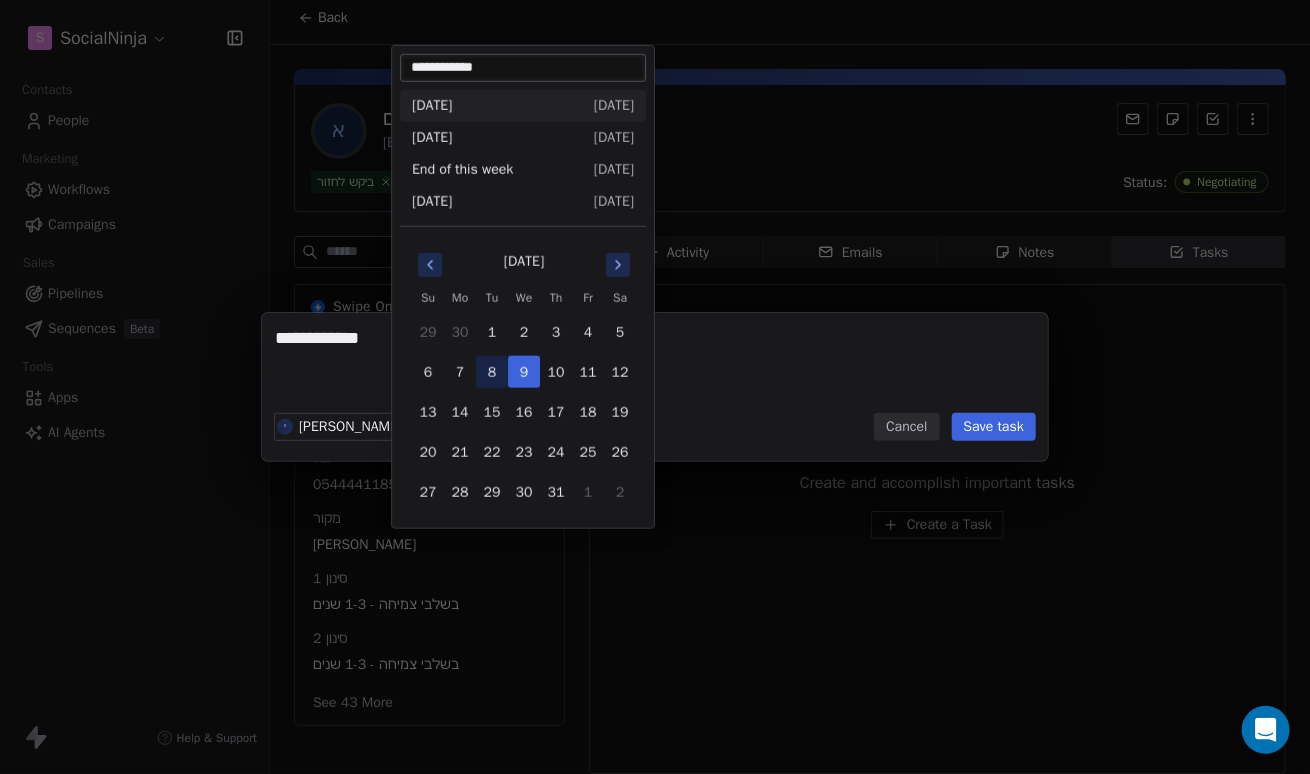 drag, startPoint x: 444, startPoint y: 429, endPoint x: 502, endPoint y: 384, distance: 73.409805 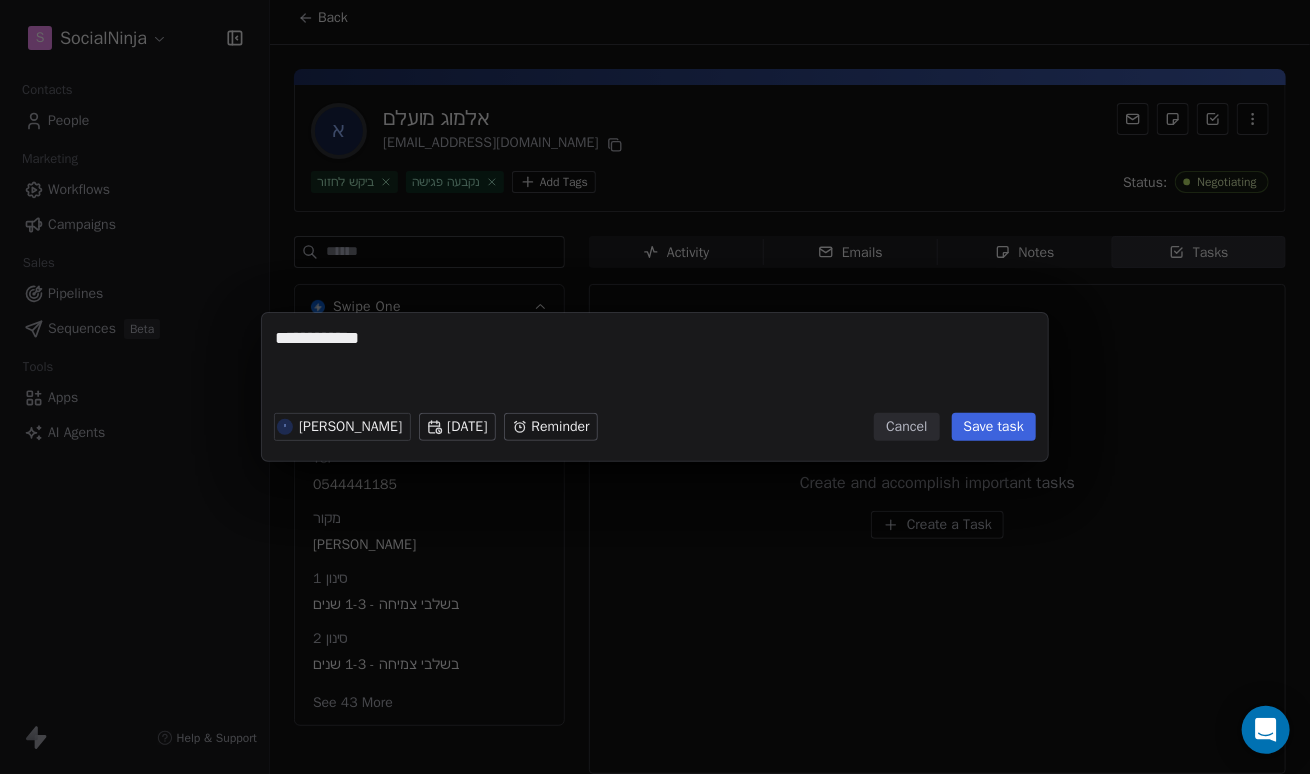 click on "**********" at bounding box center [655, 387] 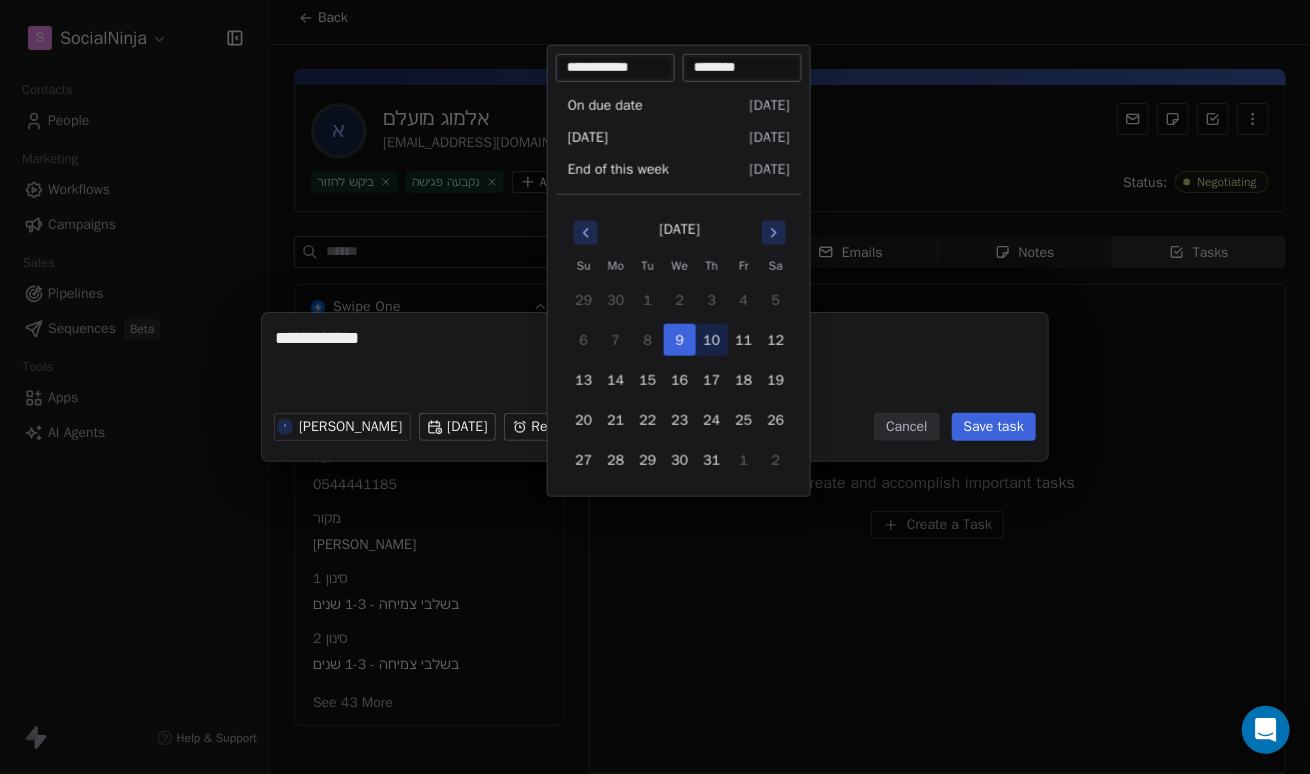click on "10" at bounding box center (712, 340) 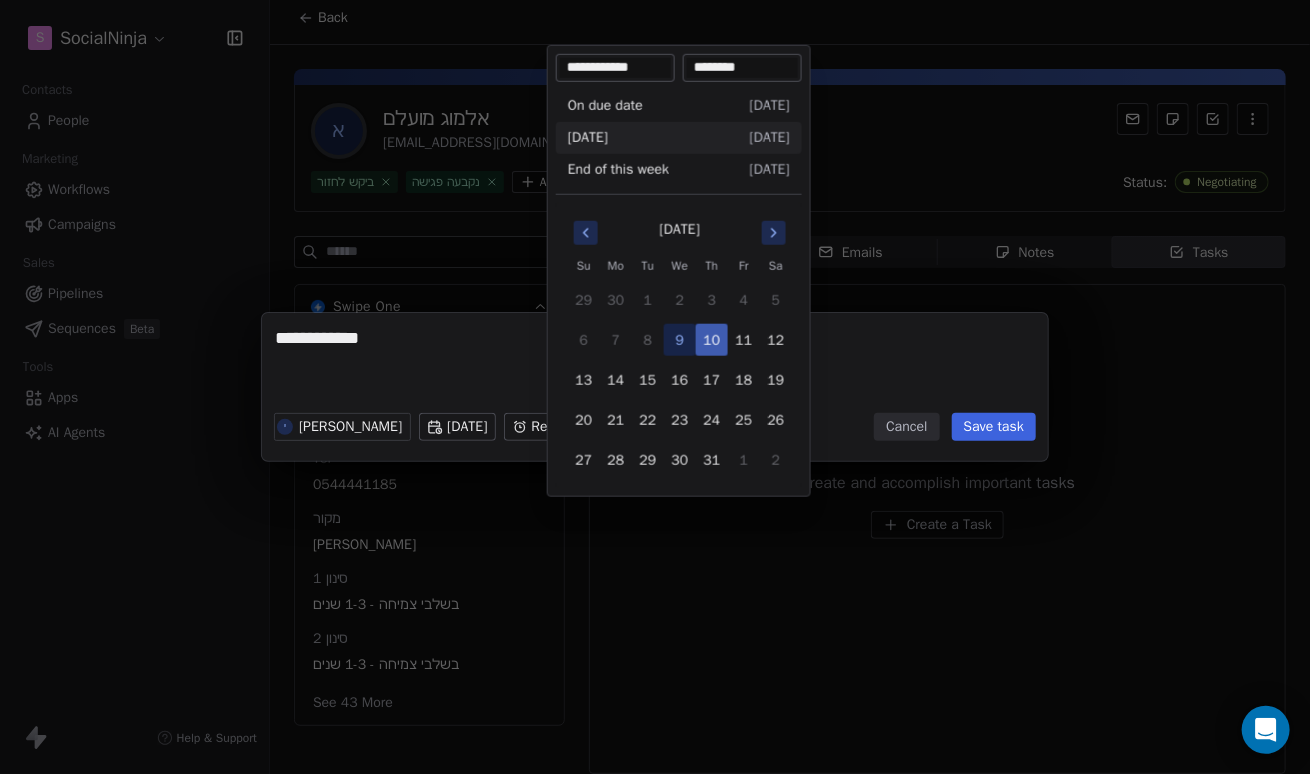 click on "10" at bounding box center (712, 340) 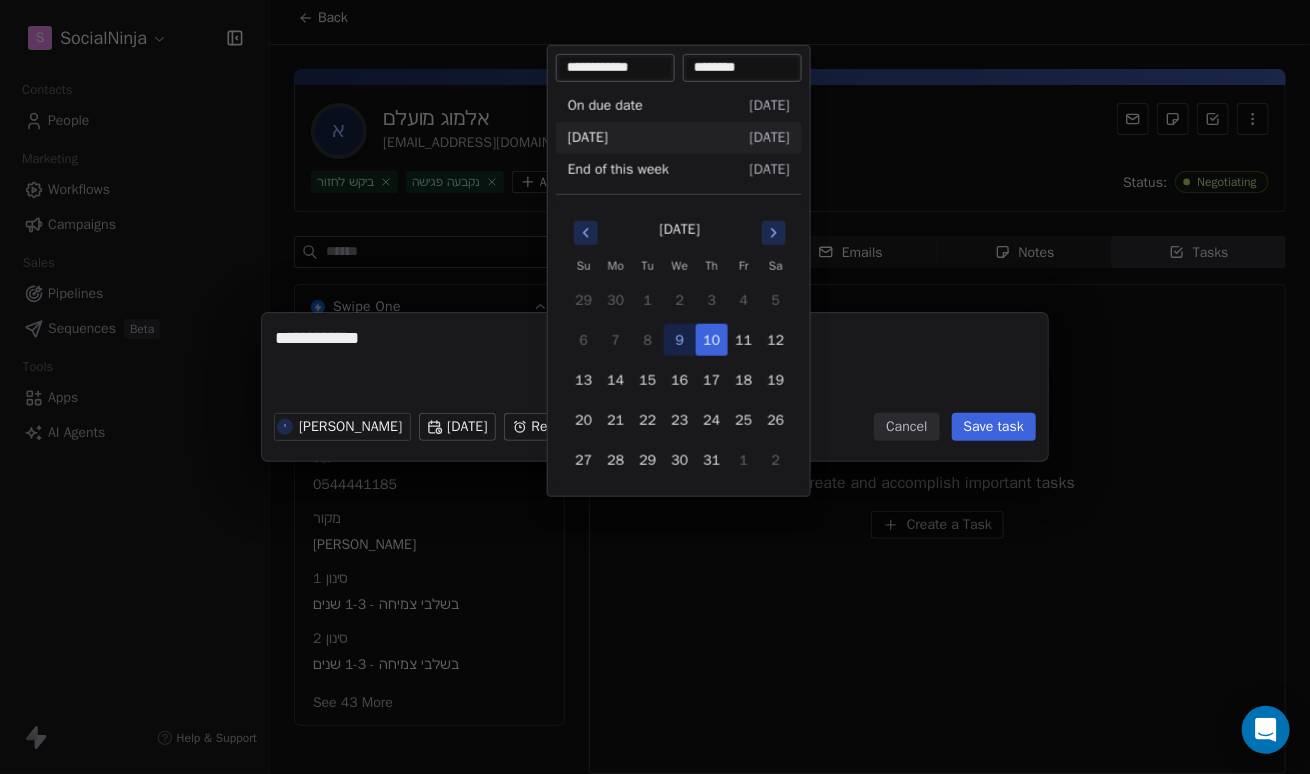 click on "**********" at bounding box center (655, 387) 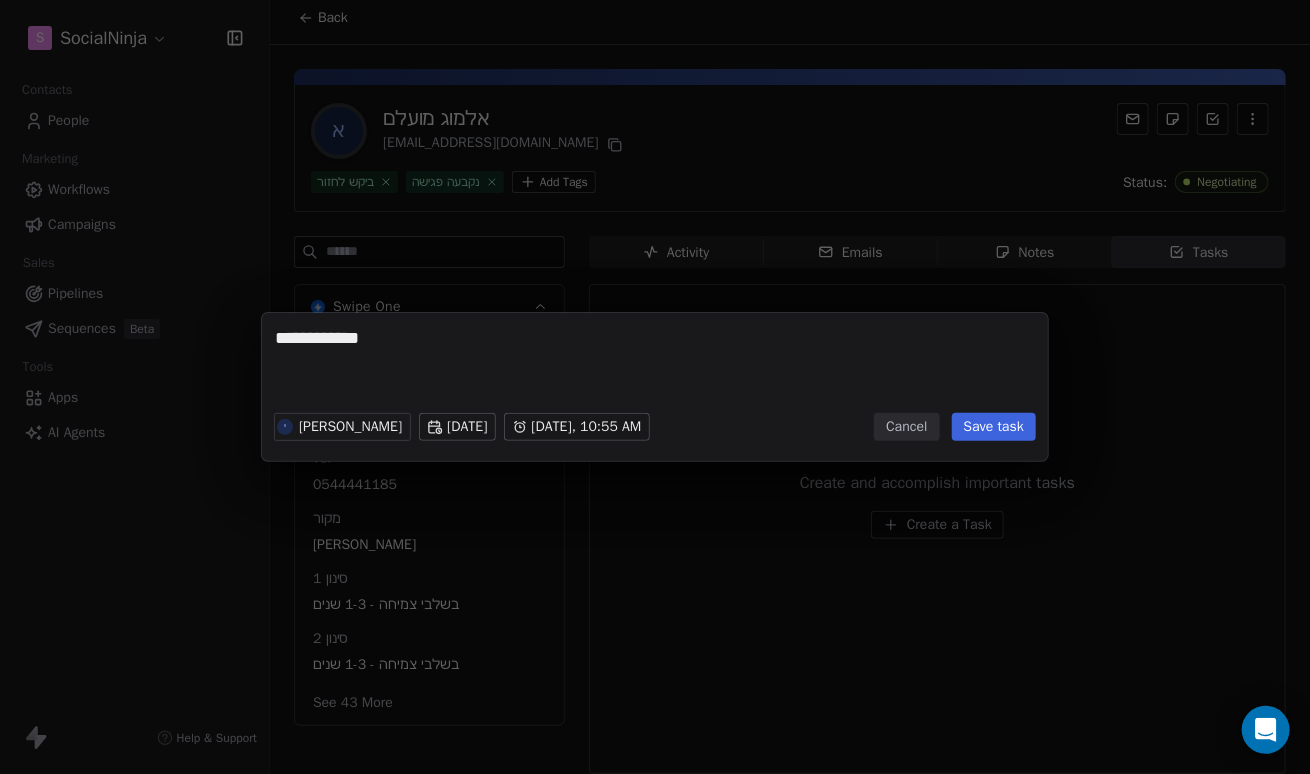 click on "Save task" at bounding box center [994, 427] 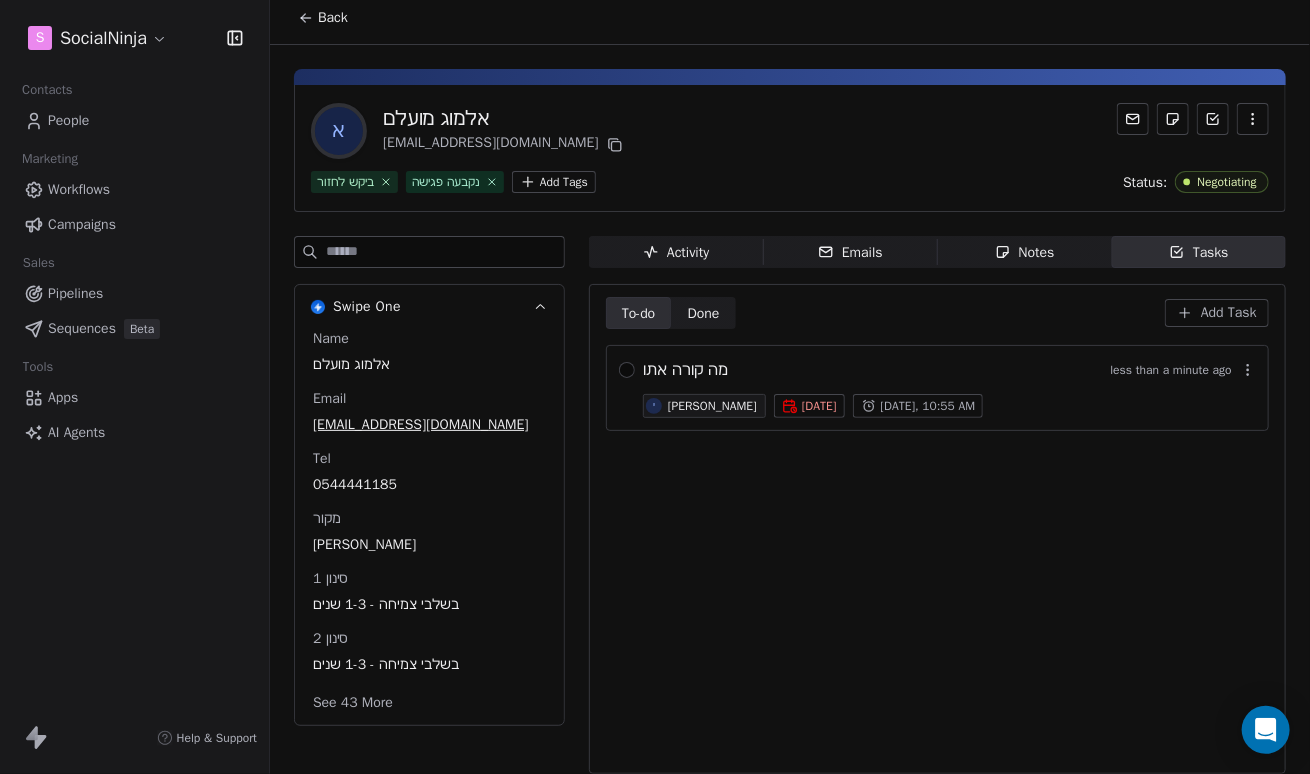 scroll, scrollTop: 0, scrollLeft: 0, axis: both 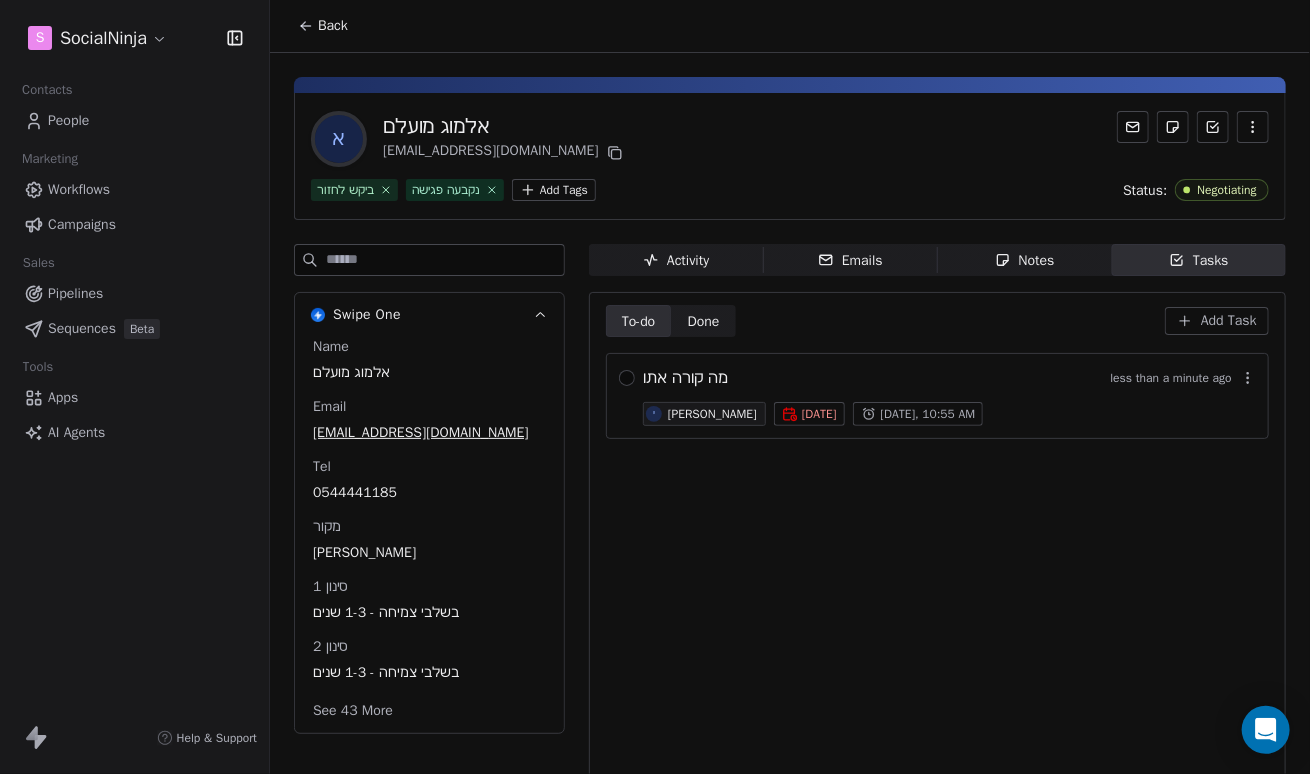 click on "Activity" at bounding box center [676, 260] 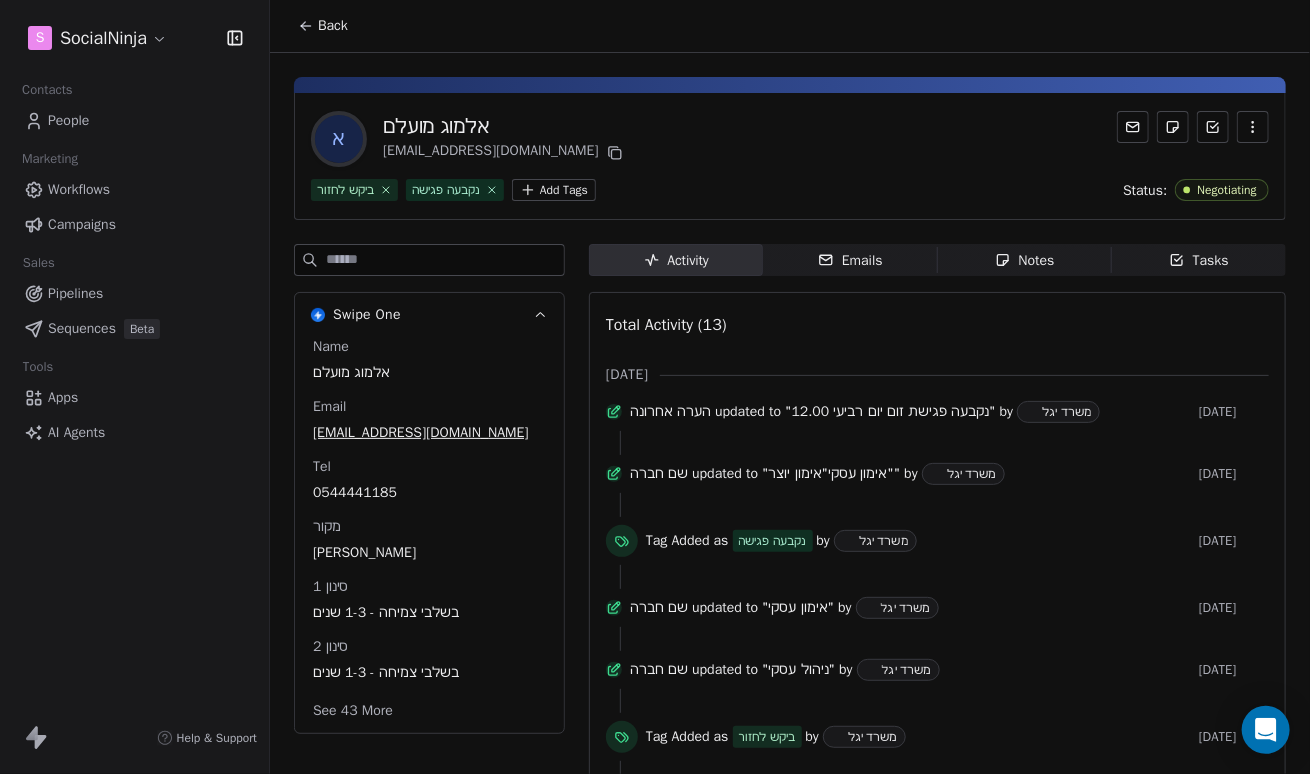 scroll, scrollTop: 0, scrollLeft: 0, axis: both 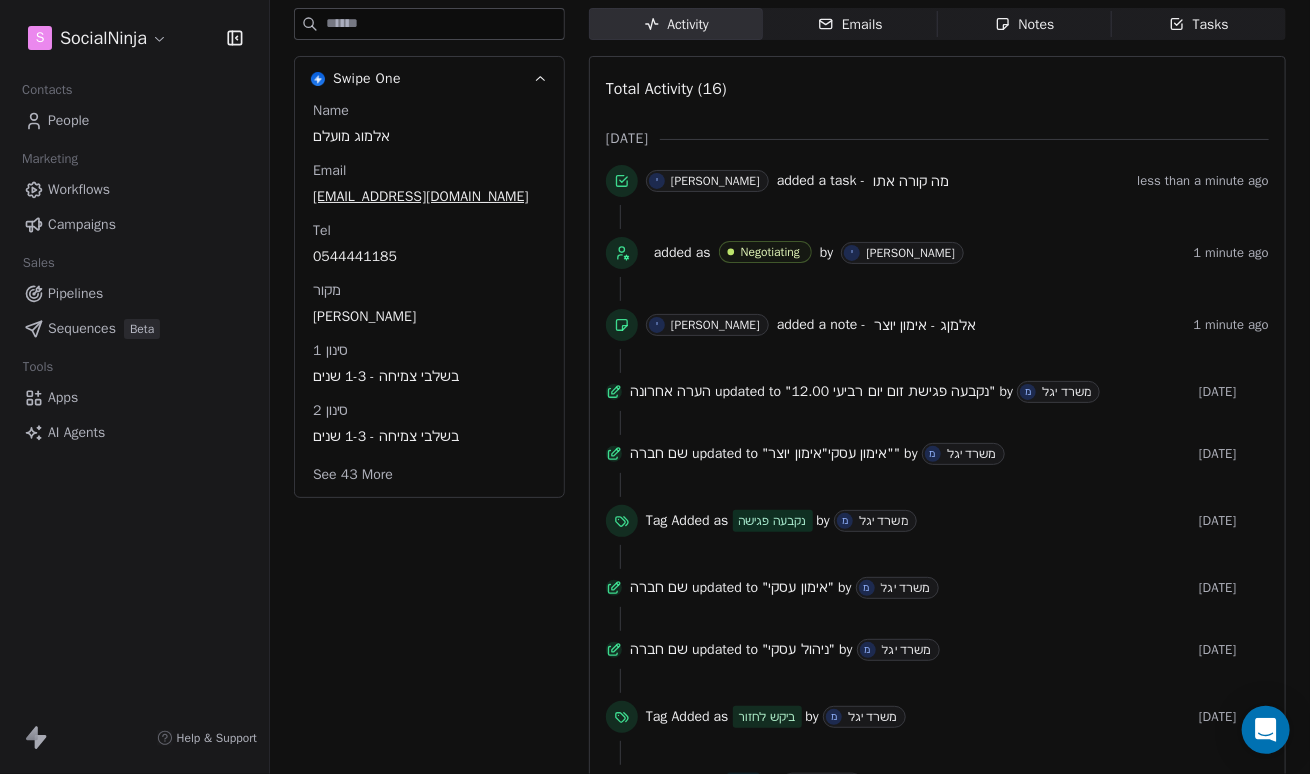 click on "See   43   More" at bounding box center [353, 475] 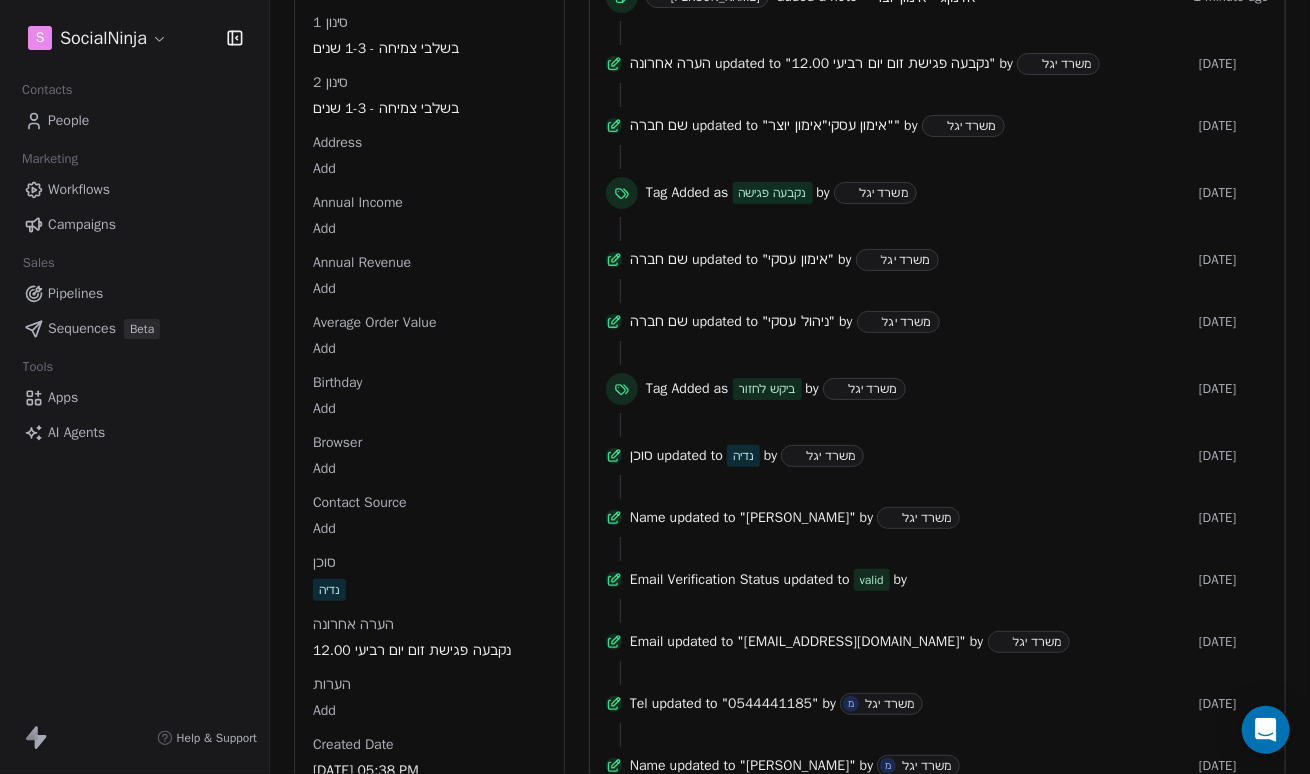 scroll, scrollTop: 2522, scrollLeft: 0, axis: vertical 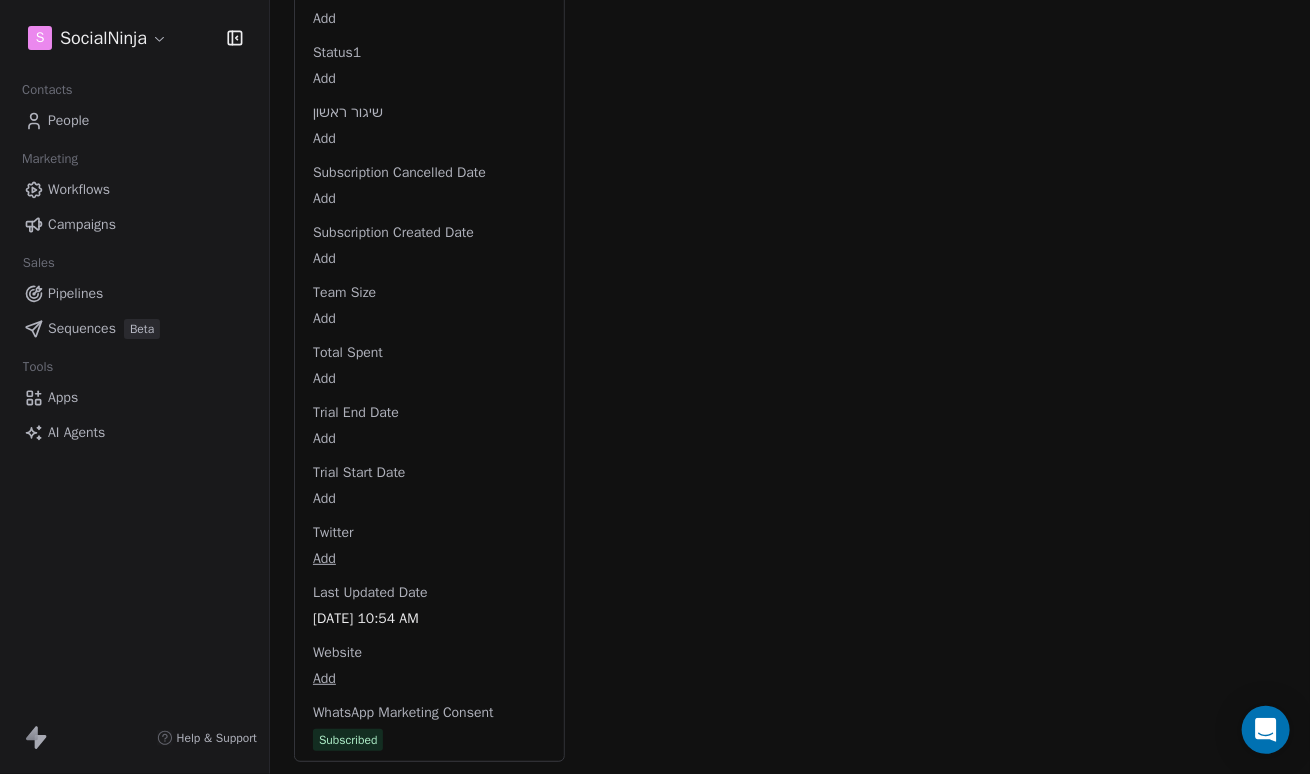 click on "S SocialNinja Contacts People Marketing Workflows Campaigns Sales Pipelines Sequences Beta Tools Apps AI Agents Help & Support Back א [PERSON_NAME] [EMAIL_ADDRESS][DOMAIN_NAME] ביקש לחזור נקבעה פגישה  Add Tags Status:  Negotiating Swipe One Name [PERSON_NAME] Email [EMAIL_ADDRESS][DOMAIN_NAME] Tel [PHONE_NUMBER] מקור ממומן קריוזר סינון 1 בשלבי צמיחה - 1-3 שנים סינון 2 בשלבי צמיחה - 1-3 שנים Address Add Annual Income Add Annual Revenue Add Average Order Value Add Birthday Add Browser Add Contact Source Add סוכן [PERSON_NAME] הערה אחרונה נקבעה פגישת זום יום רביעי 12.00 הערות Add Created Date [DATE] 05:38 PM Customer Lifetime Value Add Department Add Email Verification Status Valid Facebook Add First Purchase Date Add שם חברה אימון עסקי"אימון יוצר" Language Add Last Abandoned Date Add Last Purchase Date Add Last Activity Date Add Last Name [PERSON_NAME] LinkedIn Add Add MRR" at bounding box center (655, 387) 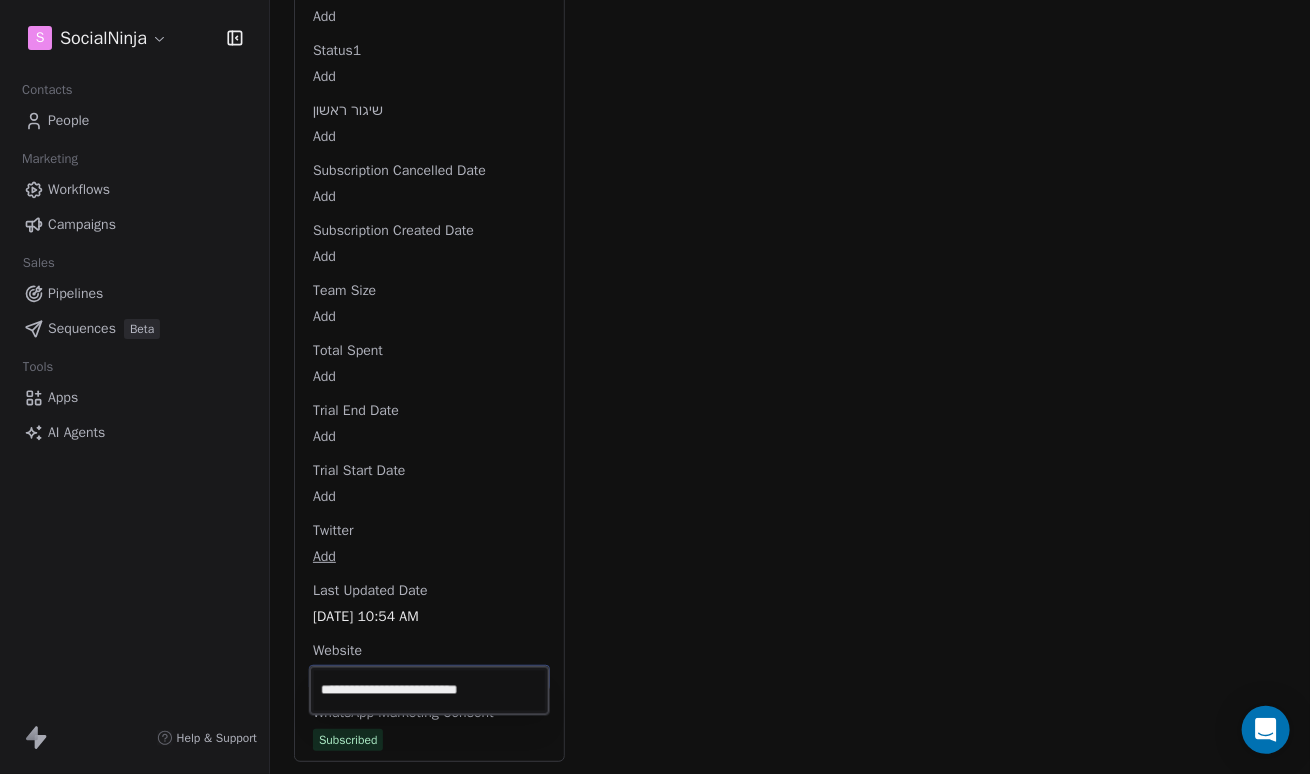 type on "**********" 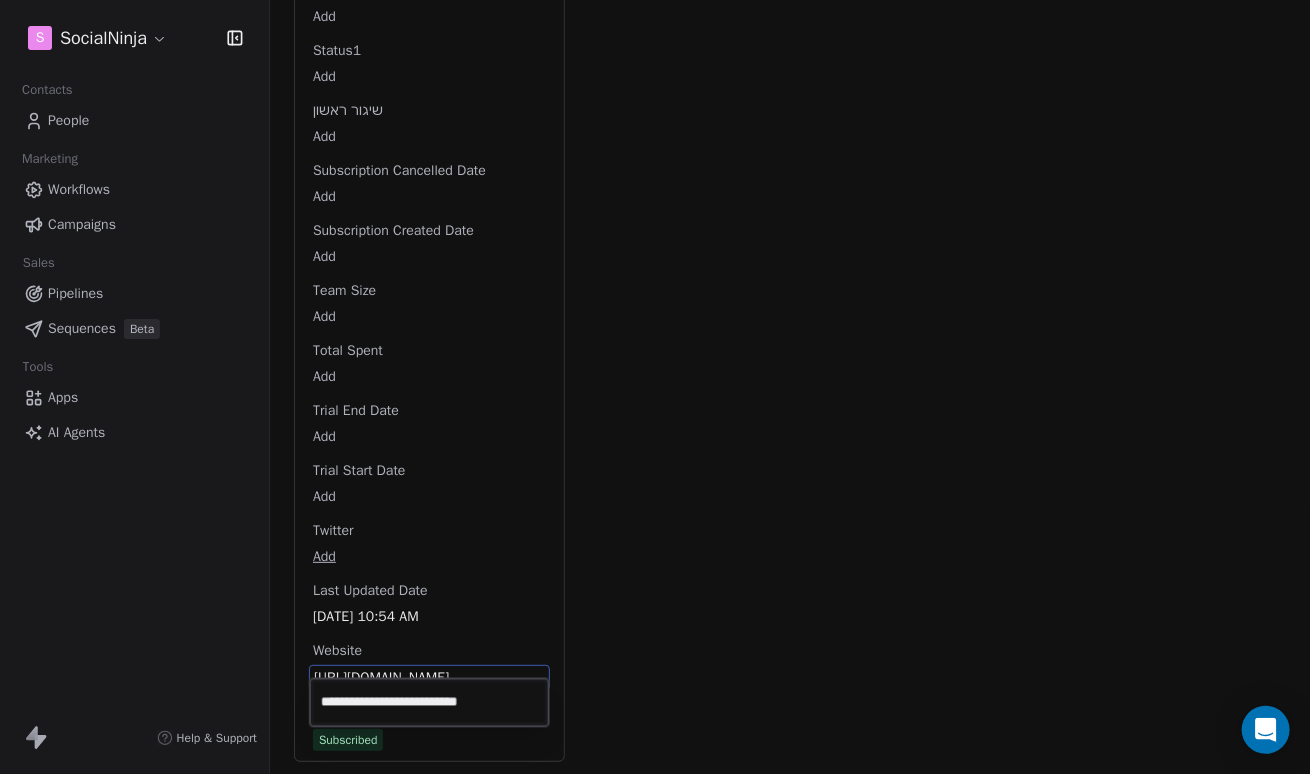 scroll, scrollTop: 2511, scrollLeft: 0, axis: vertical 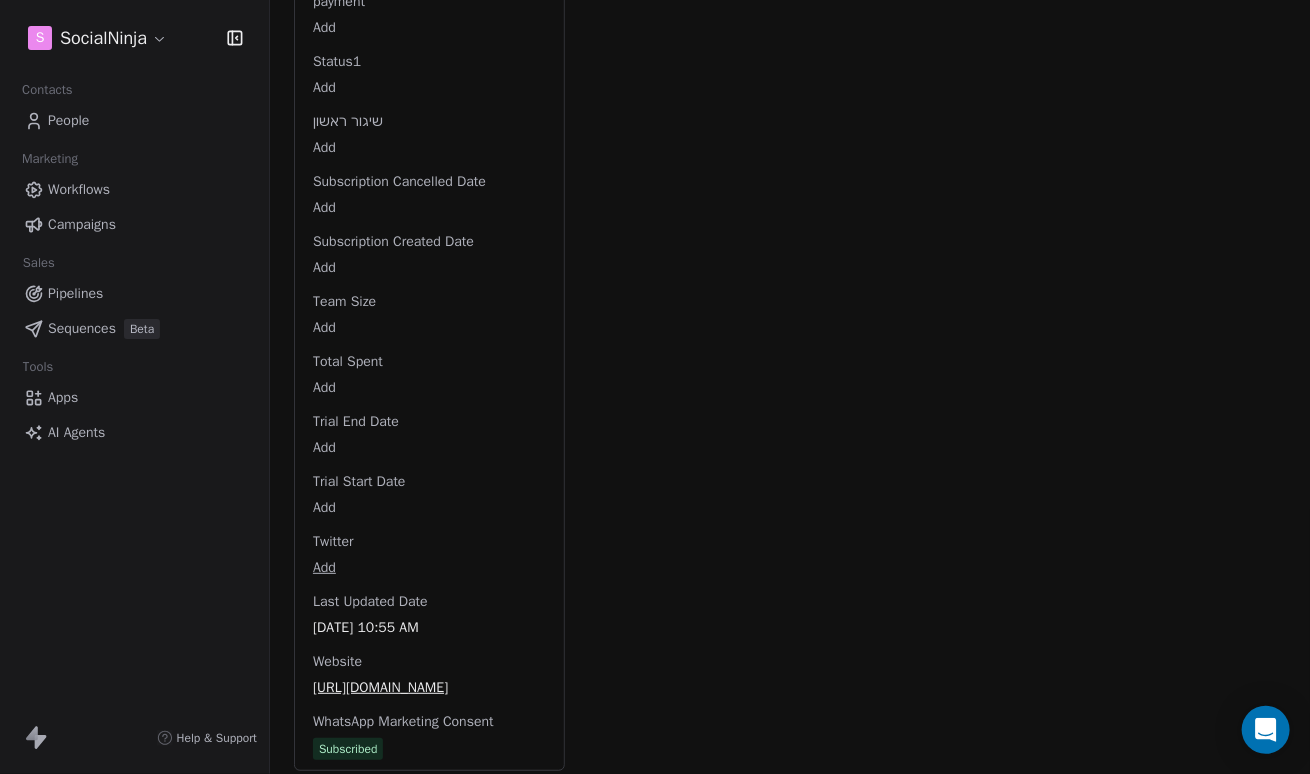 click on "Activity Activity Emails Emails   Notes   Notes Tasks Tasks Total Activity (16) [DATE] י [PERSON_NAME] added a task - מה קורה אתו    less than a minute ago added as Negotiating by [PERSON_NAME]   1 minute ago [PERSON_NAME] added a note - אלמןג - אימון יוצר   1 minute ago הערה אחרונה updated to "נקבעה פגישת זום יום רביעי 12.00" by מ משרד יגל   [DATE] שם חברה updated to "אימון עסקי"אימון יוצר"" by מ משרד יגל   [DATE] Tag Added as נקבעה פגישה by מ משרד יגל   [DATE] שם חברה updated to "אימון עסקי" by מ משרד יגל   [DATE] שם חברה updated to "ניהול עסקי" by מ משרד יגל   [DATE] Tag Added as ביקש לחזור by מ משרד יגל   [DATE] סוכן updated to [PERSON_NAME] by מ משרד יגל   [DATE] Name updated to "[PERSON_NAME]" by מ משרד יגל   [DATE] Email Verification Status updated to valid by   by" at bounding box center [937, -742] 